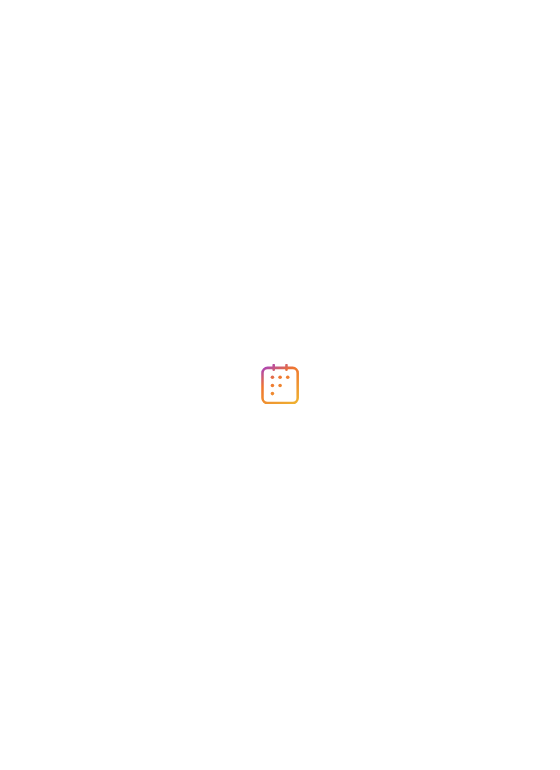 scroll, scrollTop: 0, scrollLeft: 0, axis: both 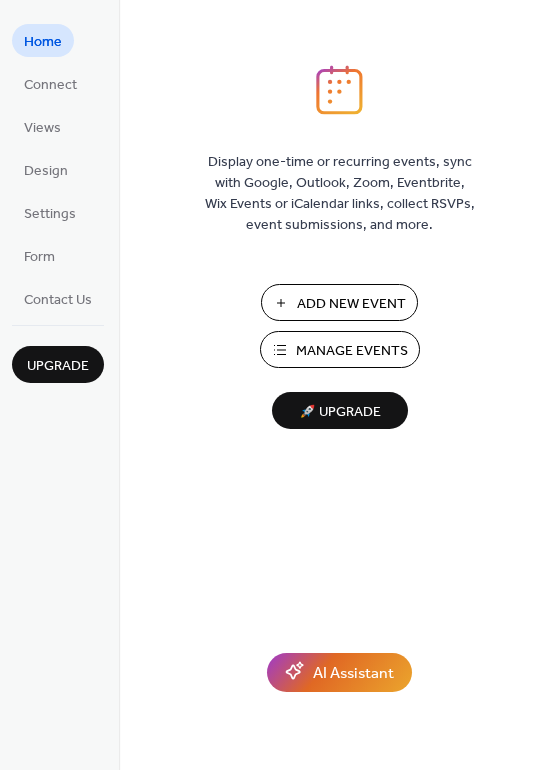 click on "Add New Event" at bounding box center (351, 304) 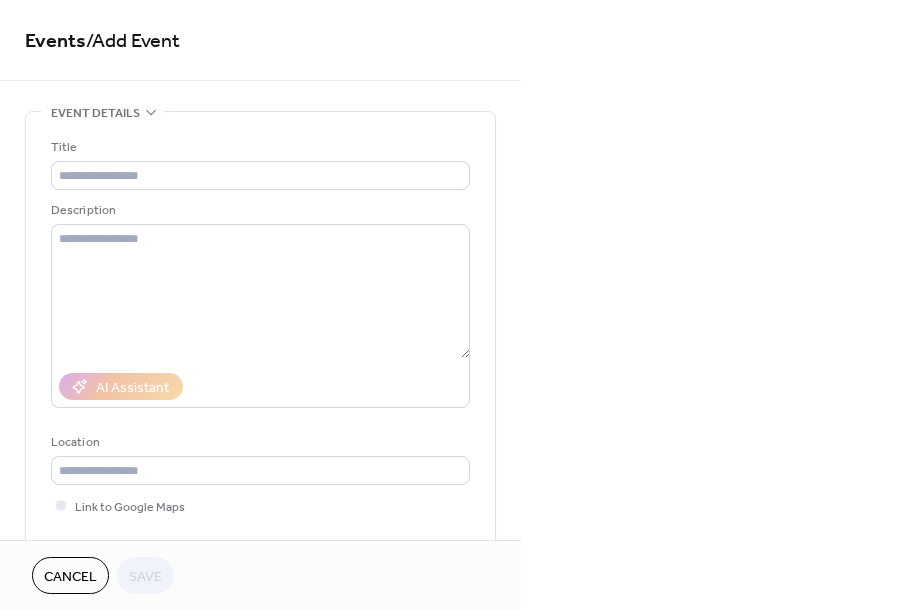 scroll, scrollTop: 0, scrollLeft: 0, axis: both 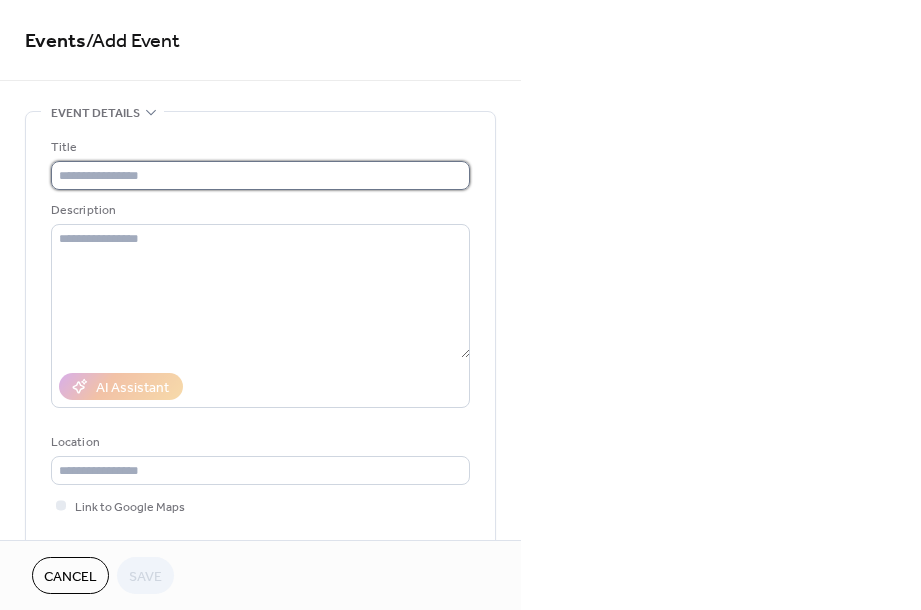 click at bounding box center (260, 175) 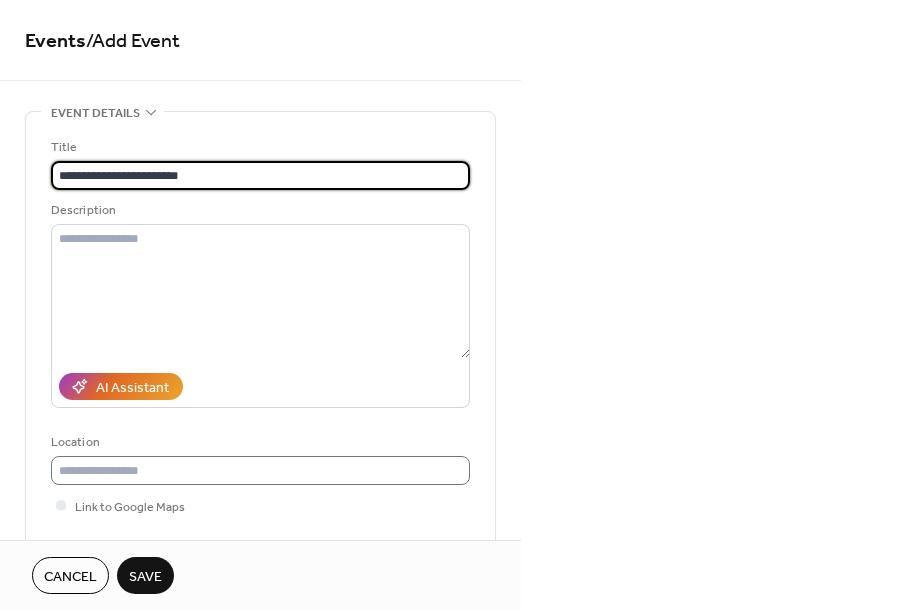 type on "**********" 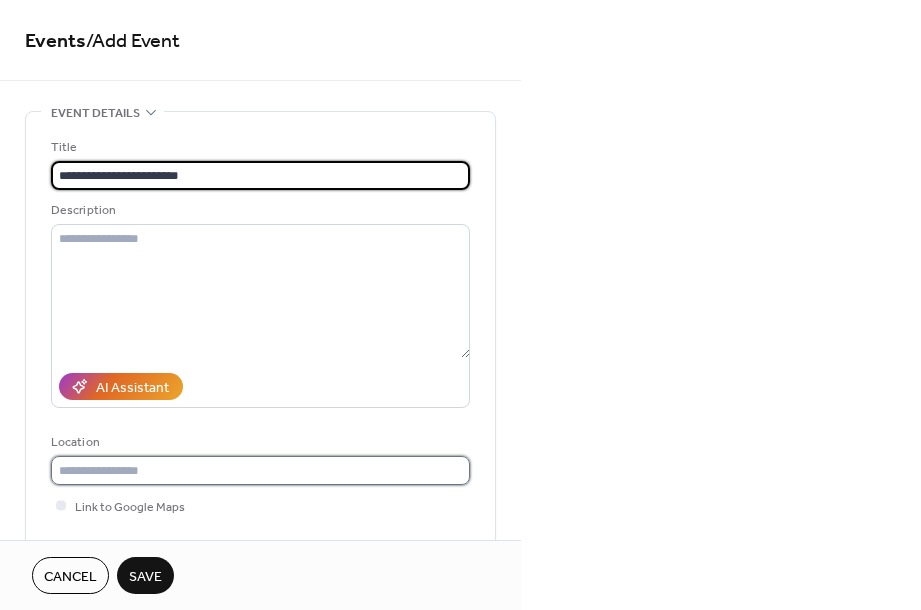 click at bounding box center [260, 470] 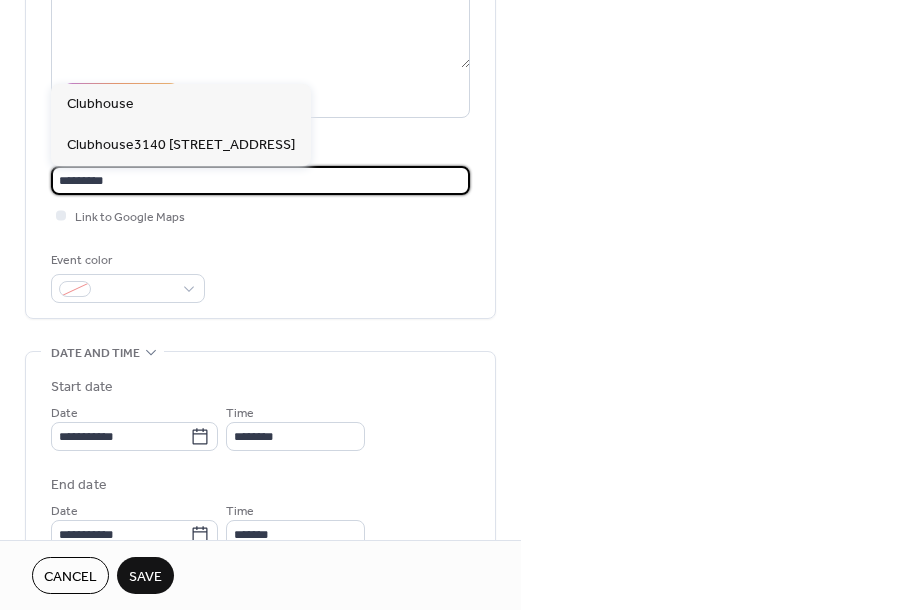 scroll, scrollTop: 307, scrollLeft: 0, axis: vertical 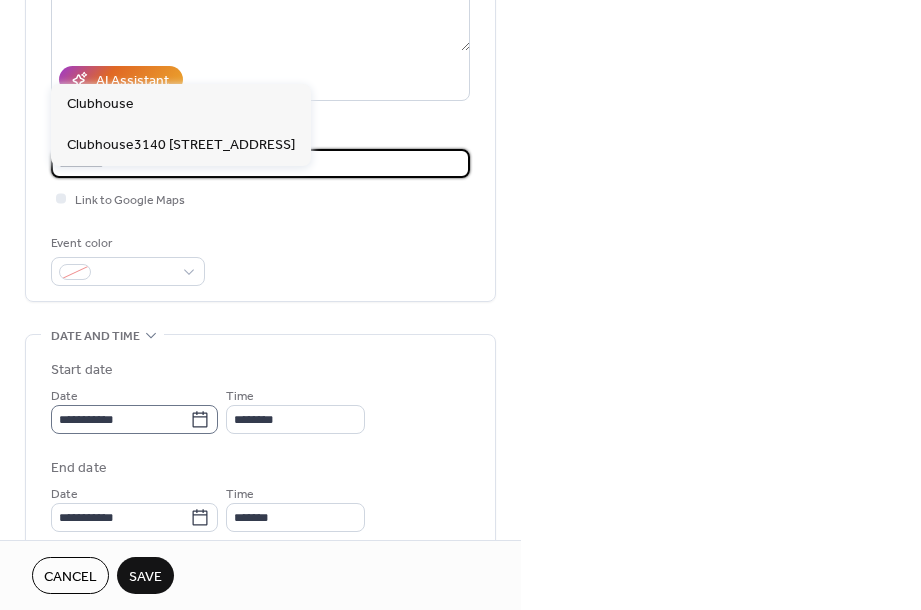 type on "*********" 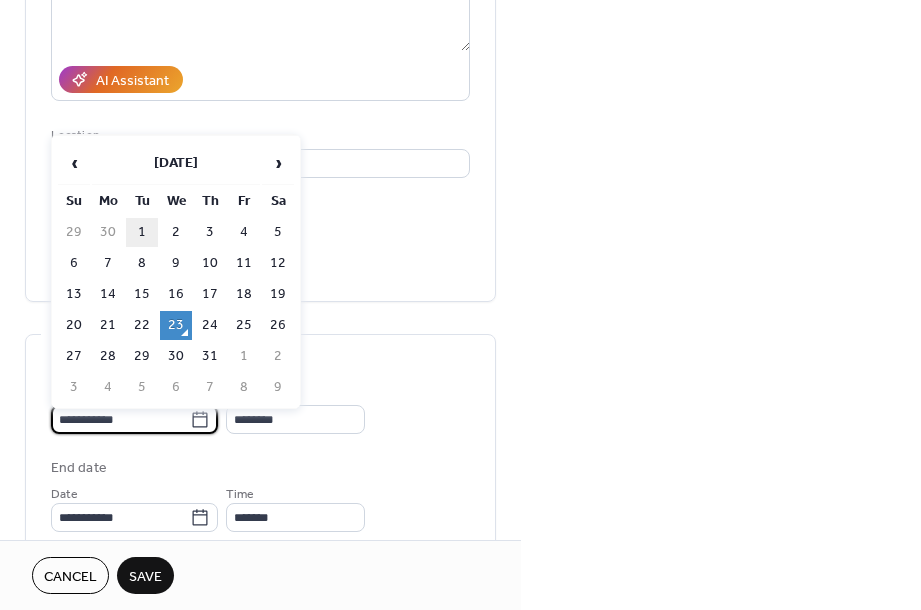 click on "1" at bounding box center [142, 232] 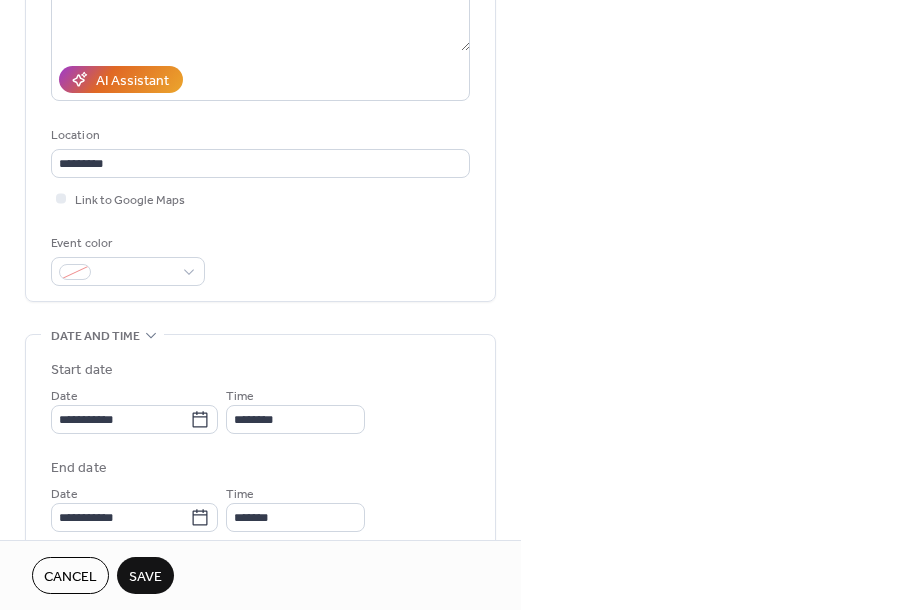 type on "**********" 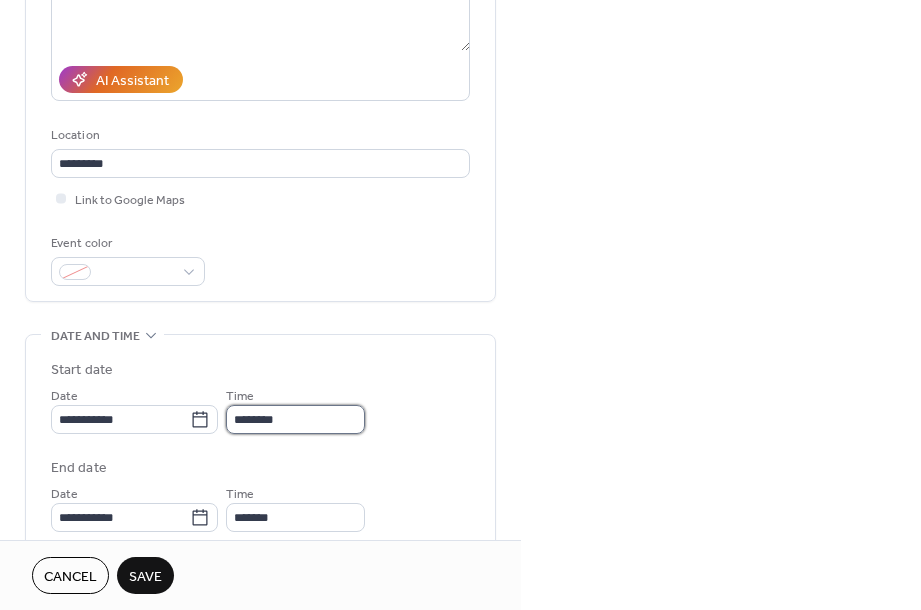 click on "********" at bounding box center (295, 419) 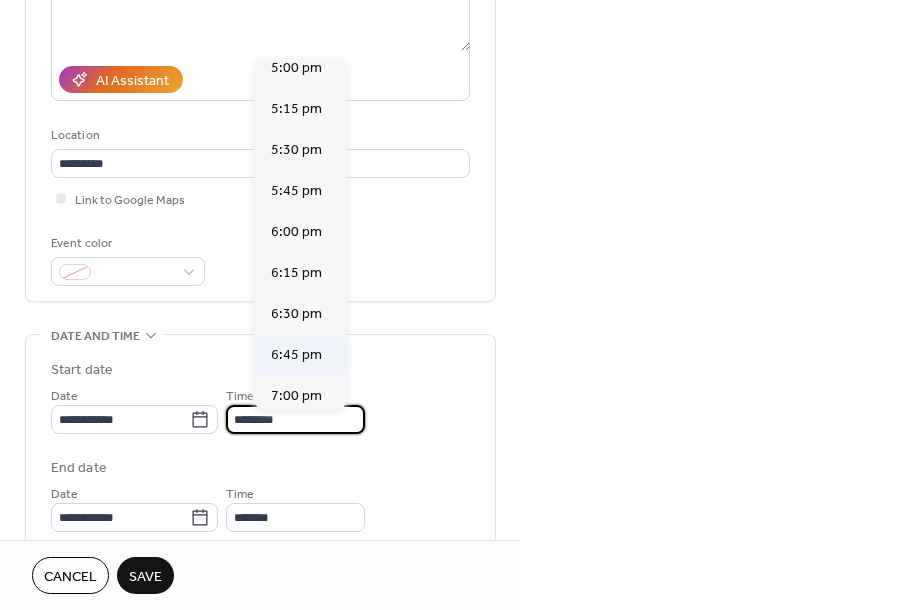 scroll, scrollTop: 2800, scrollLeft: 0, axis: vertical 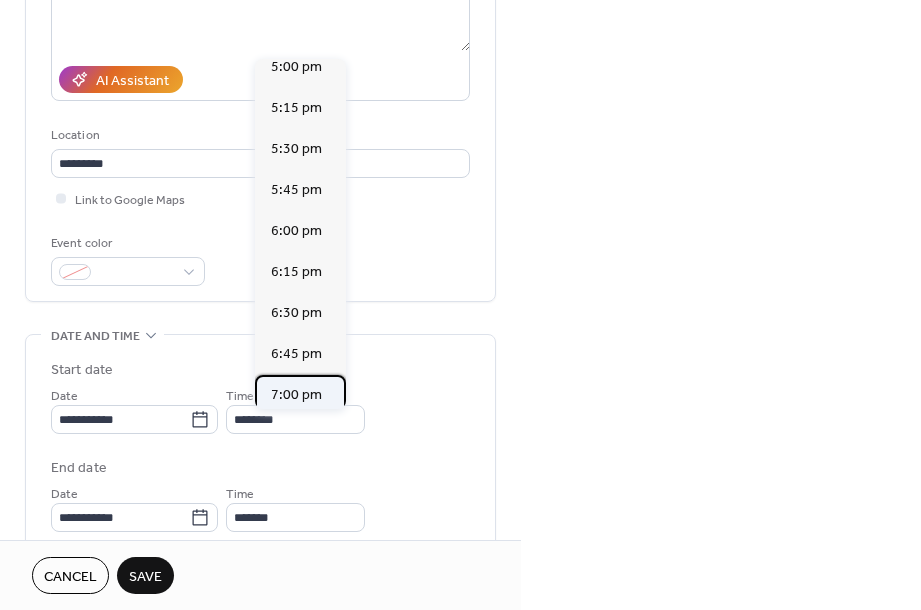 click on "7:00 pm" at bounding box center (296, 395) 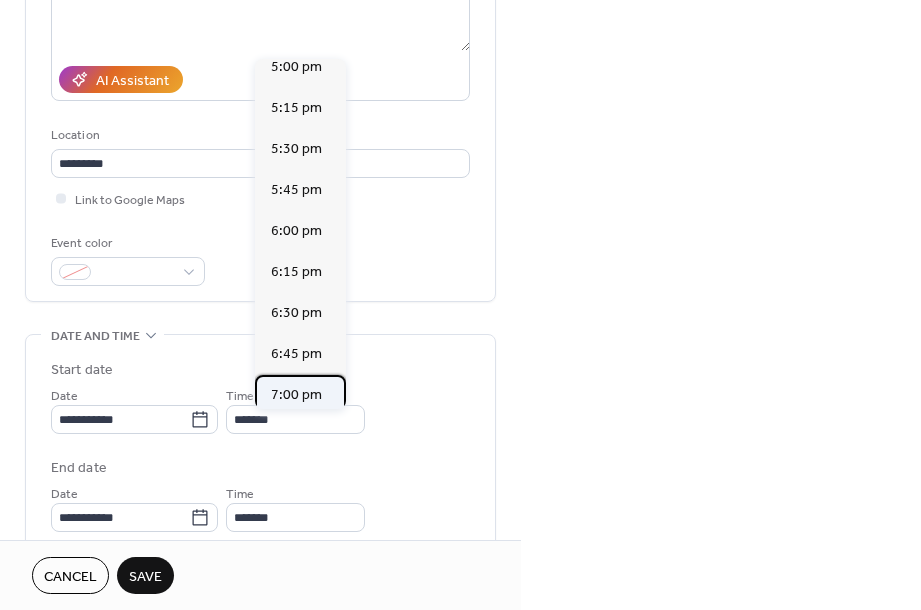 type on "*******" 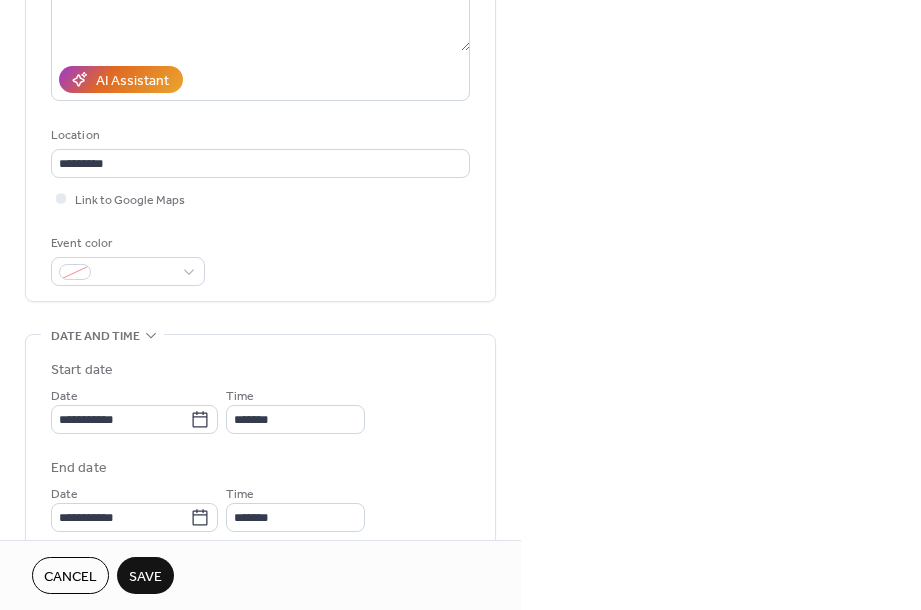 scroll, scrollTop: 375, scrollLeft: 0, axis: vertical 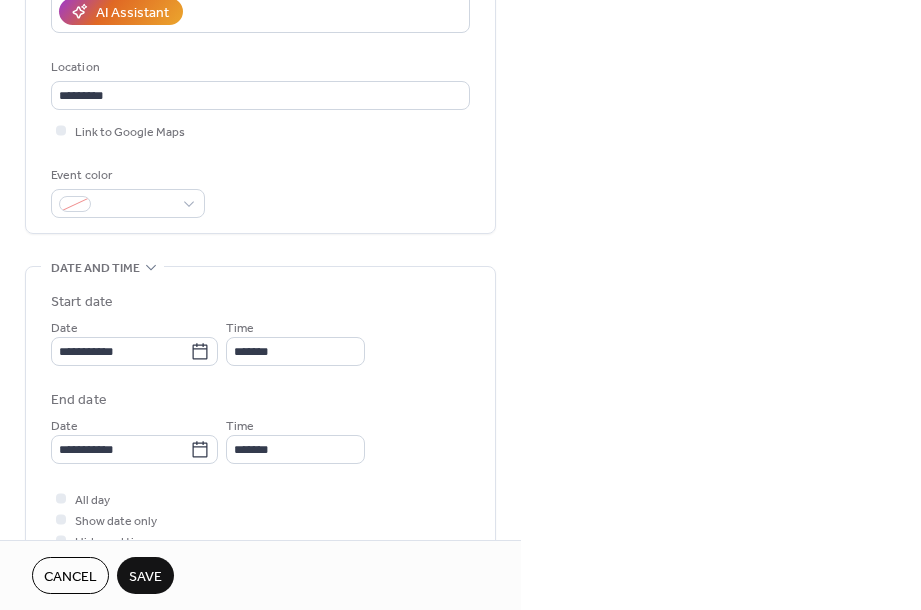 click on "Save" at bounding box center [145, 577] 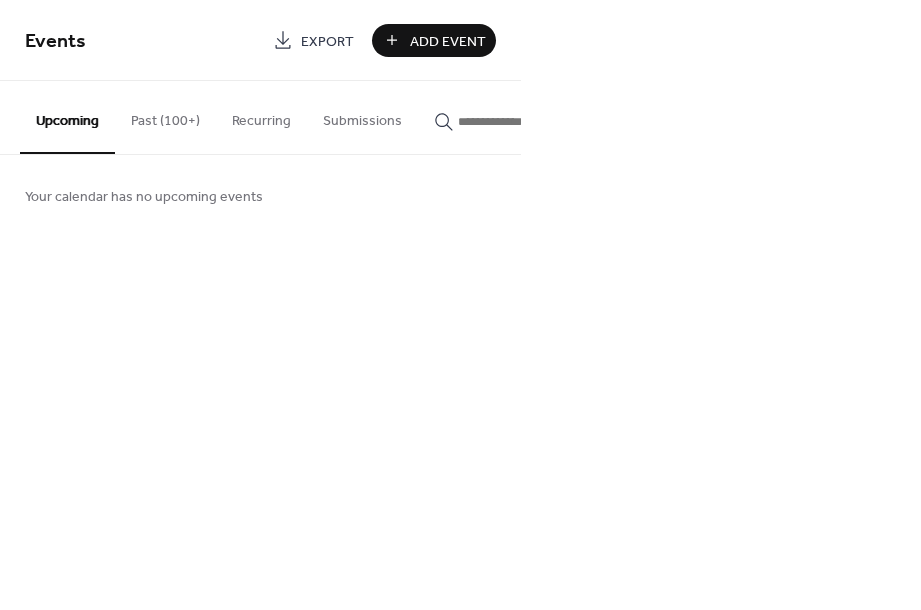 click on "Add Event" at bounding box center [448, 41] 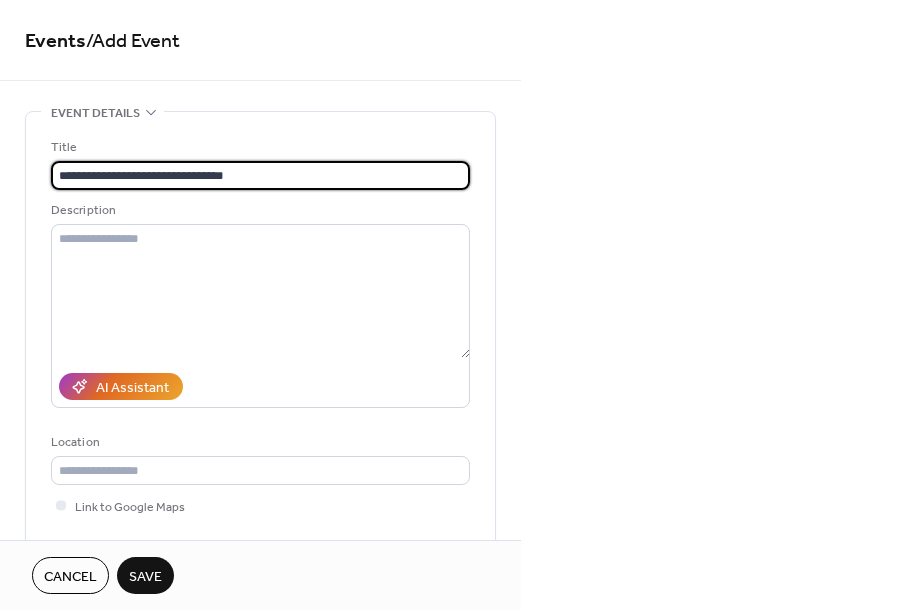 type on "**********" 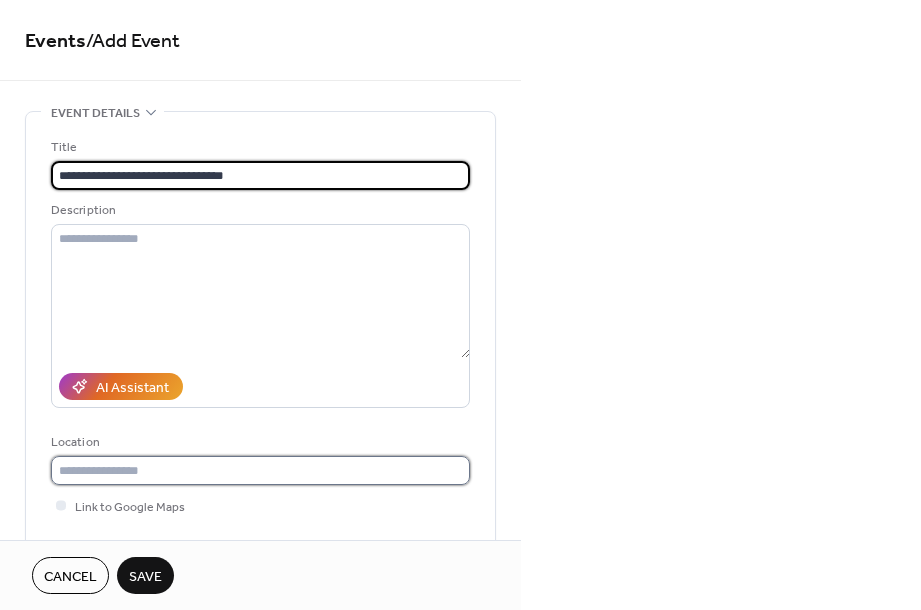 drag, startPoint x: 436, startPoint y: 41, endPoint x: 304, endPoint y: 464, distance: 443.11737 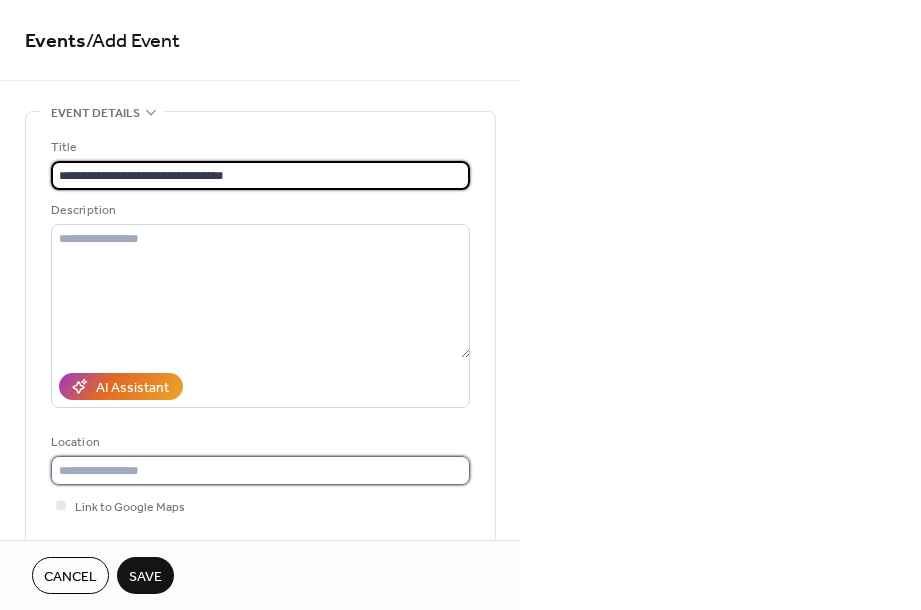click at bounding box center [260, 470] 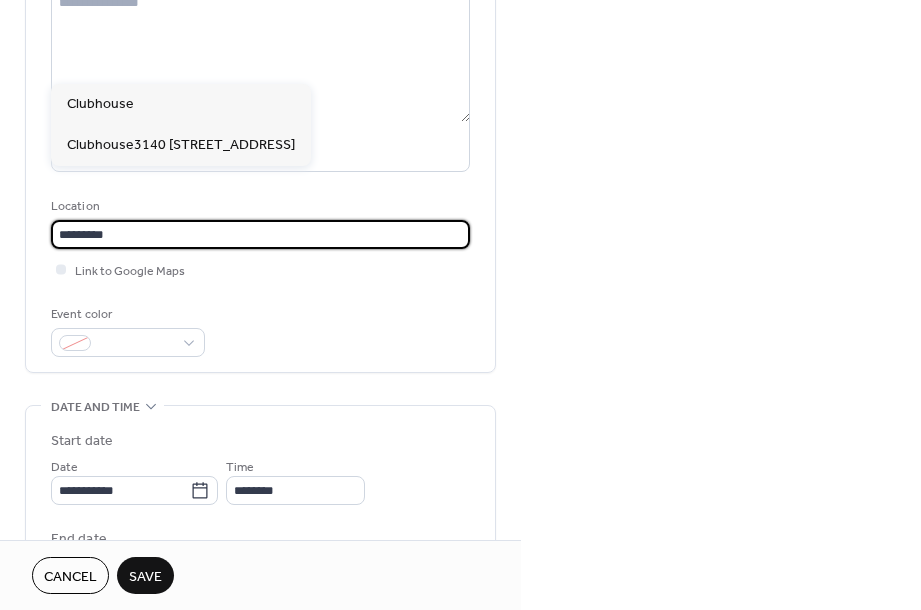 scroll, scrollTop: 275, scrollLeft: 0, axis: vertical 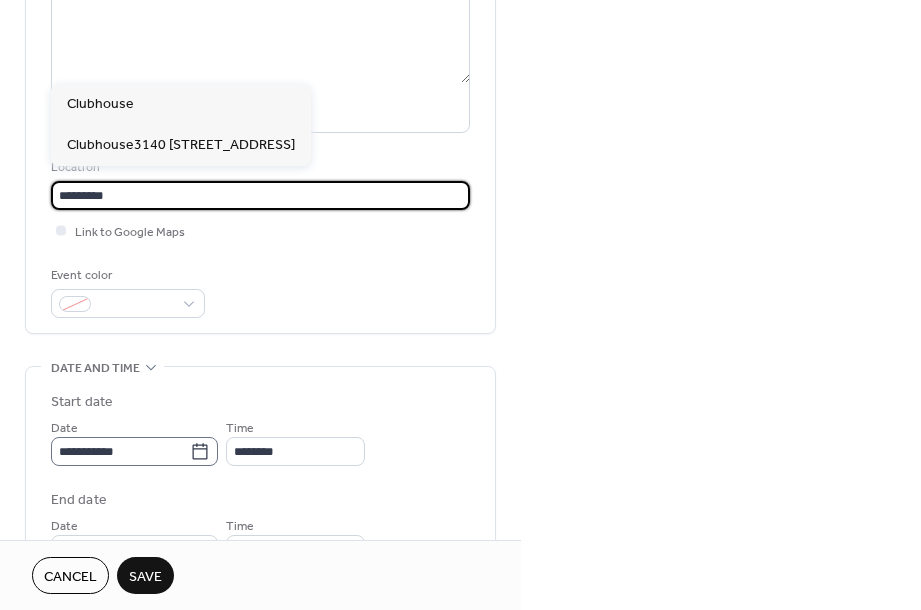 type on "*********" 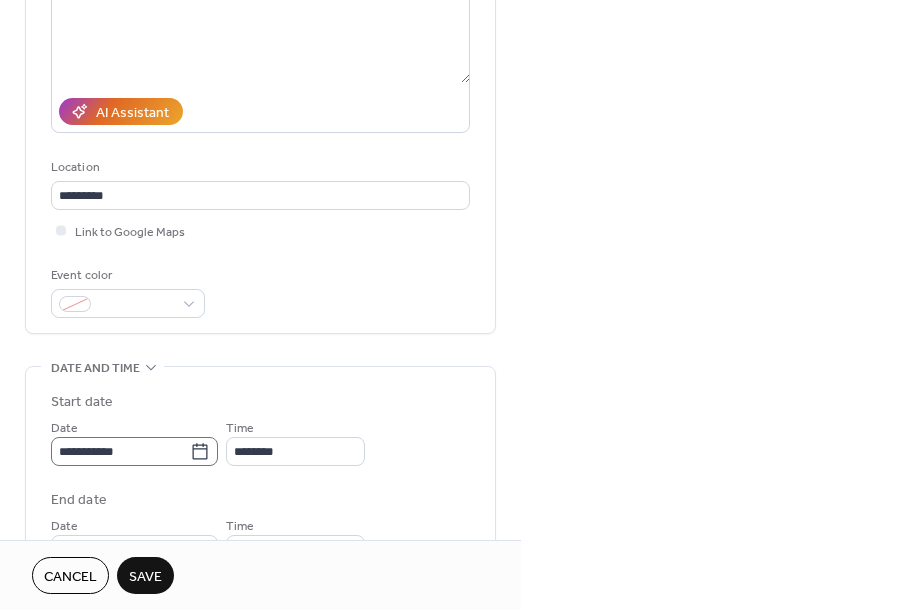 click 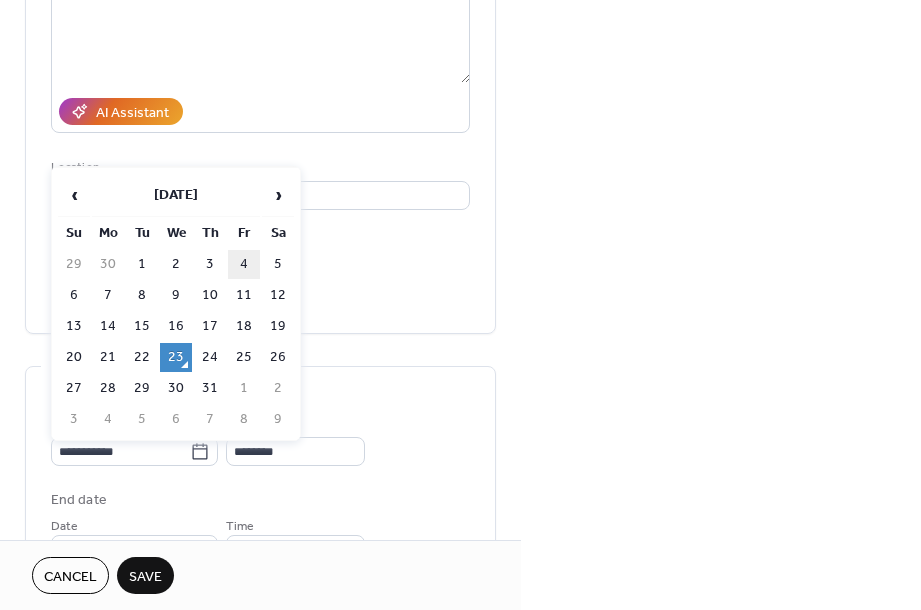 click on "4" at bounding box center [244, 264] 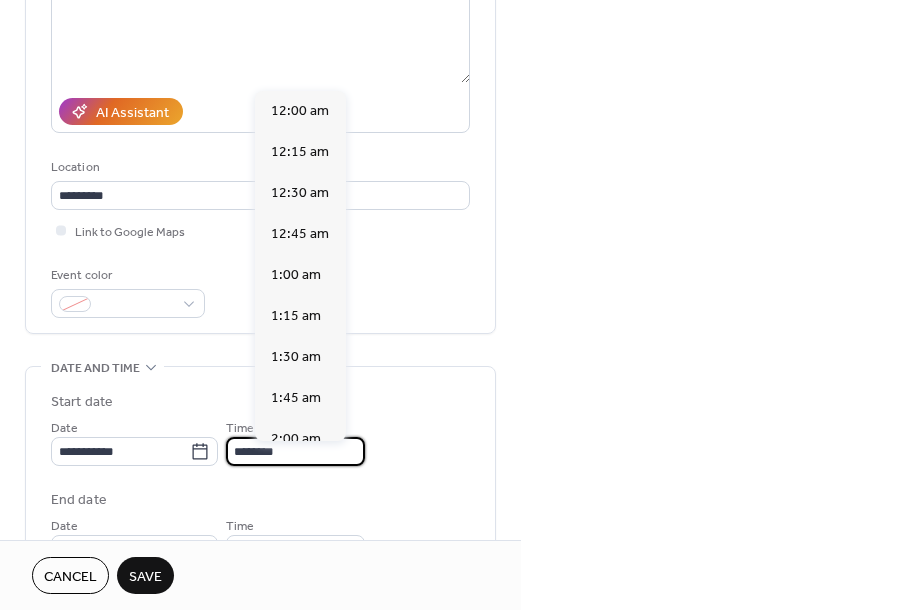 click on "********" at bounding box center (295, 451) 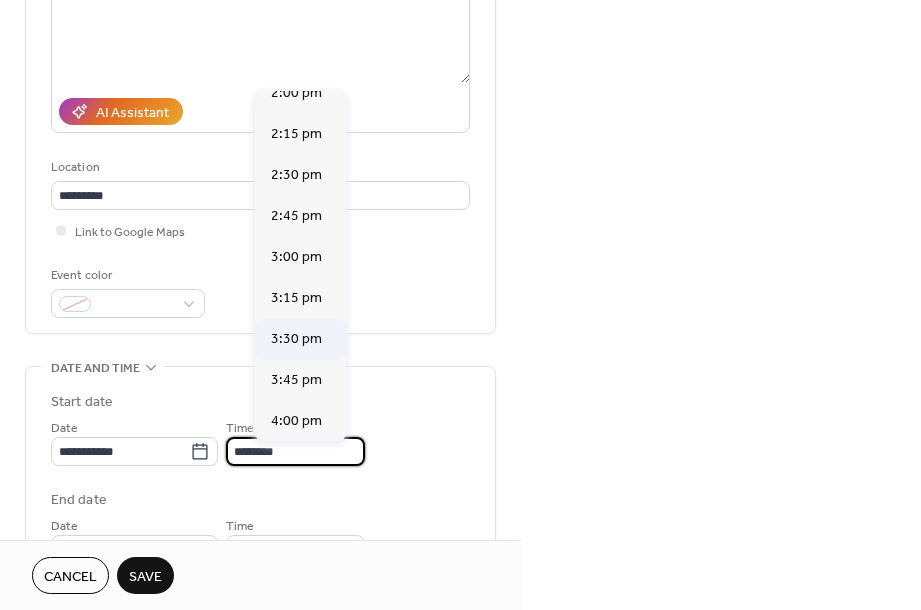 scroll, scrollTop: 2318, scrollLeft: 0, axis: vertical 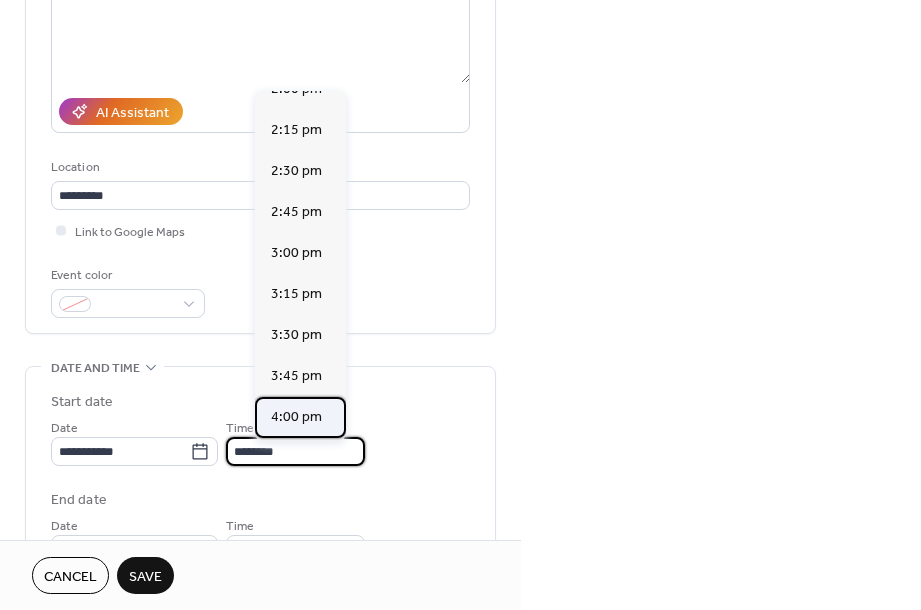 click on "4:00 pm" at bounding box center [296, 417] 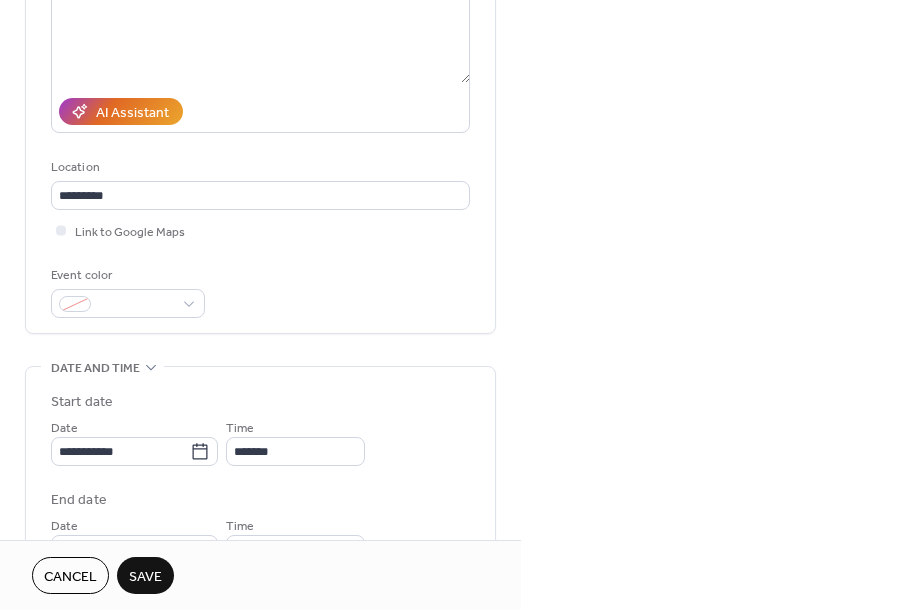 type on "*******" 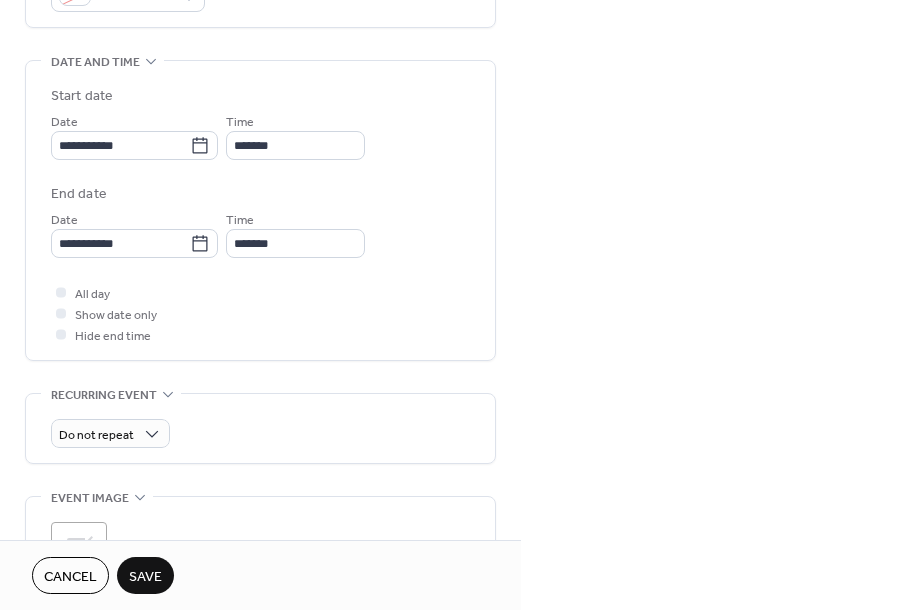 scroll, scrollTop: 681, scrollLeft: 0, axis: vertical 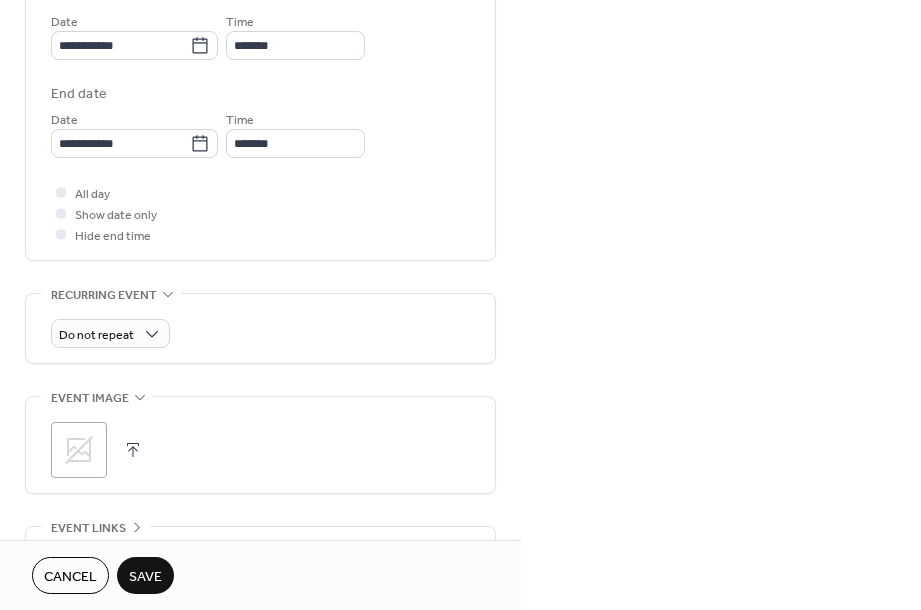 click on "Save" at bounding box center [145, 577] 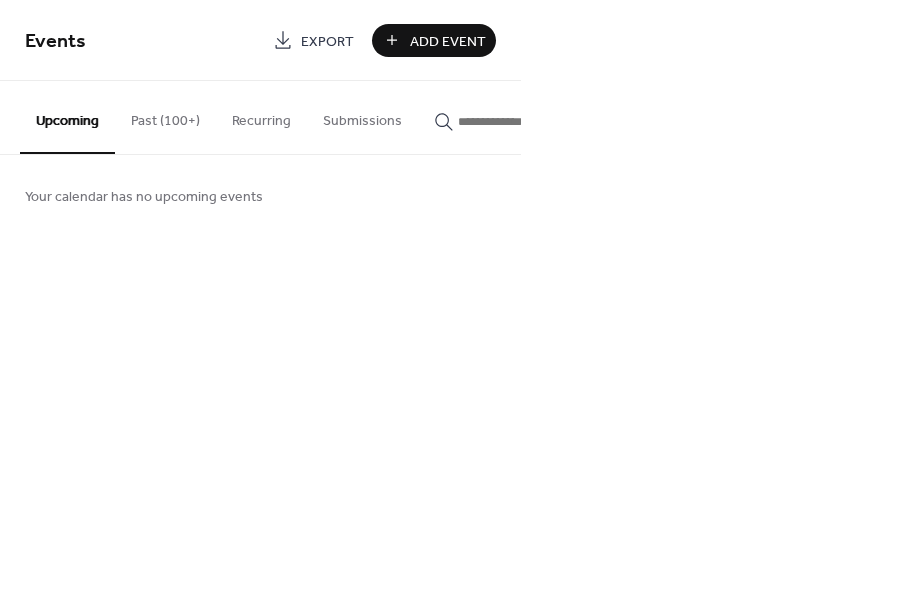click on "Add Event" at bounding box center [448, 41] 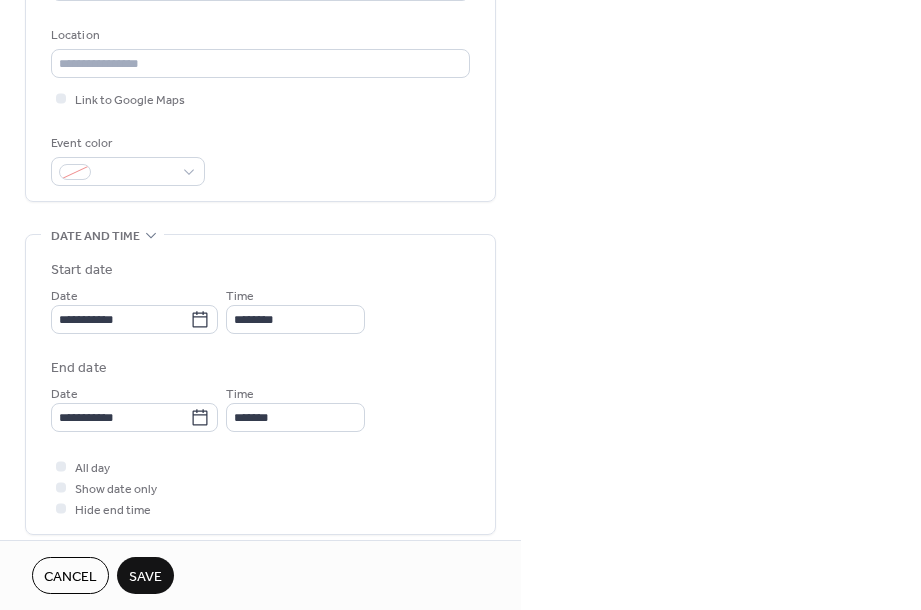 scroll, scrollTop: 470, scrollLeft: 0, axis: vertical 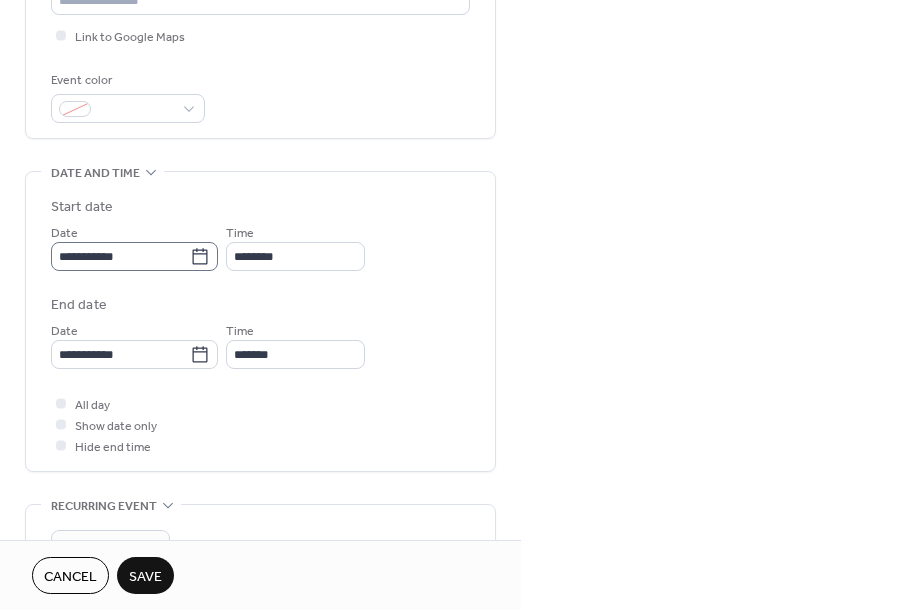type on "**********" 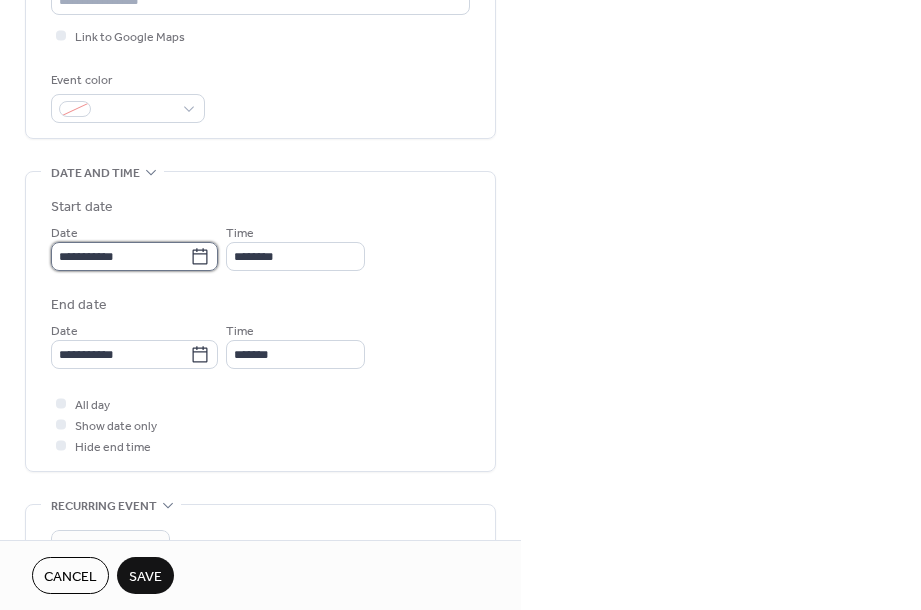 click on "**********" at bounding box center (120, 256) 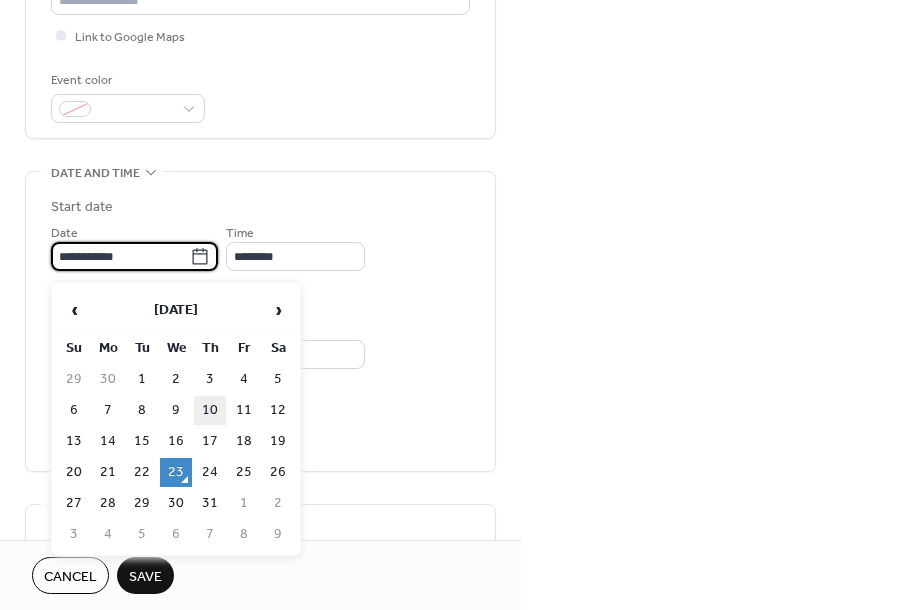 click on "10" at bounding box center (210, 410) 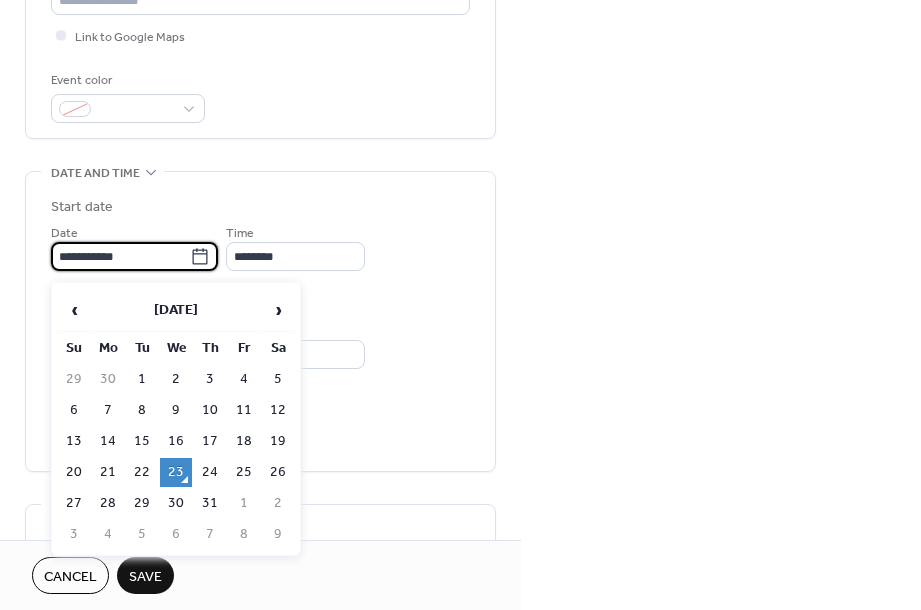 type on "**********" 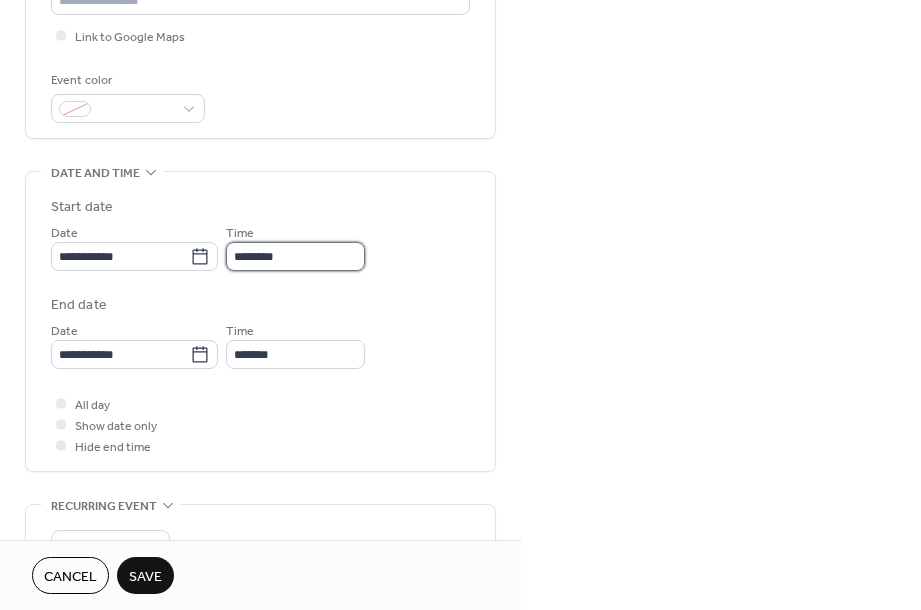 click on "********" at bounding box center [295, 256] 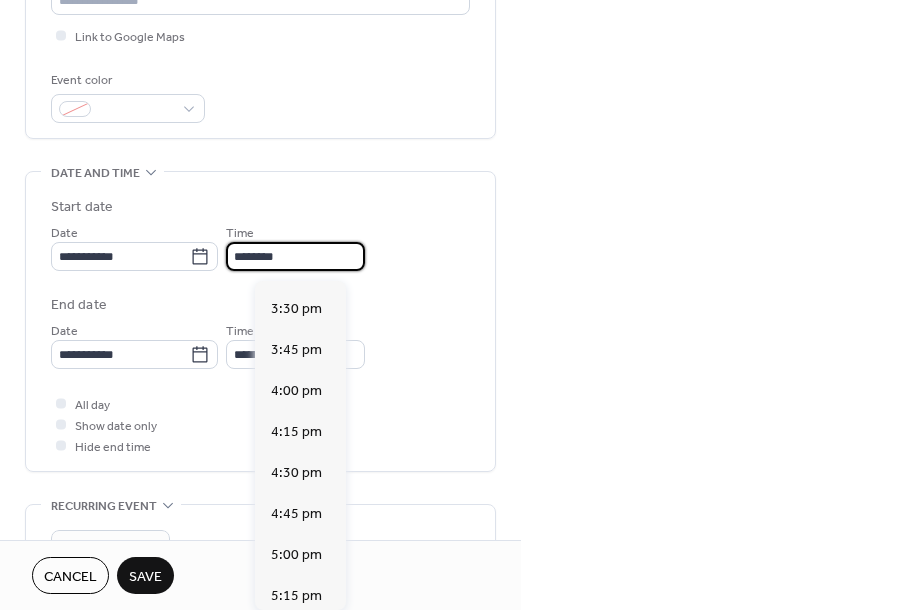 scroll, scrollTop: 2593, scrollLeft: 0, axis: vertical 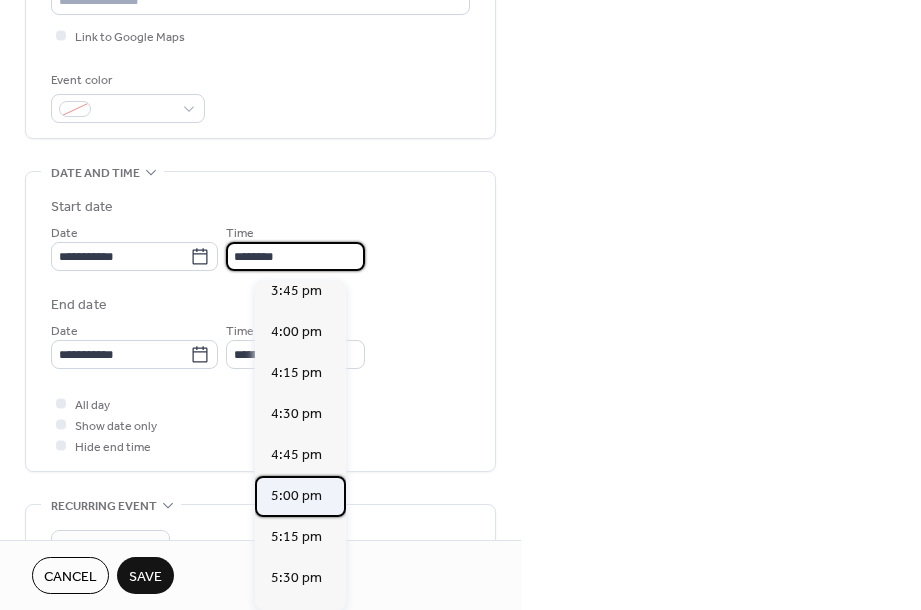 click on "5:00 pm" at bounding box center (296, 496) 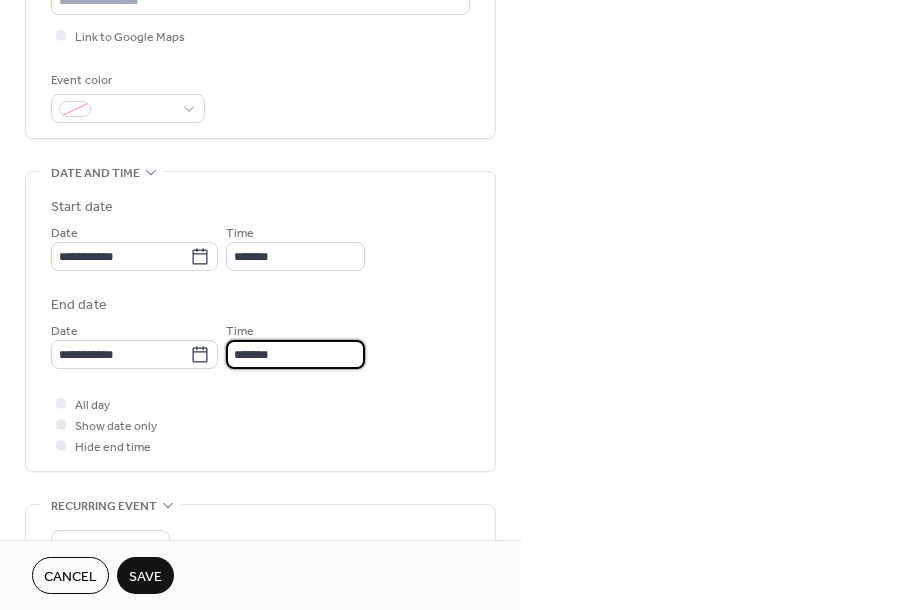 click on "*******" at bounding box center [295, 354] 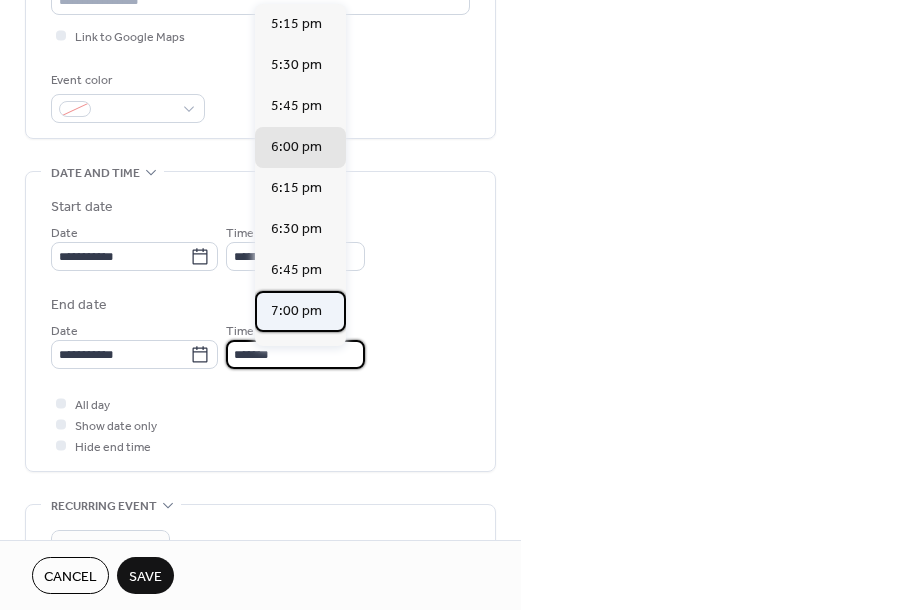 click on "7:00 pm" at bounding box center [296, 311] 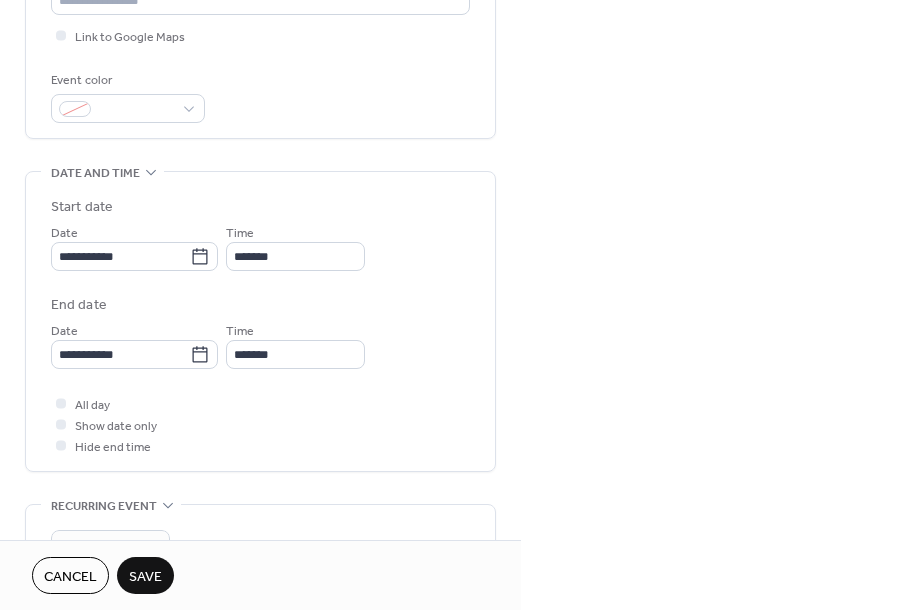 type on "*******" 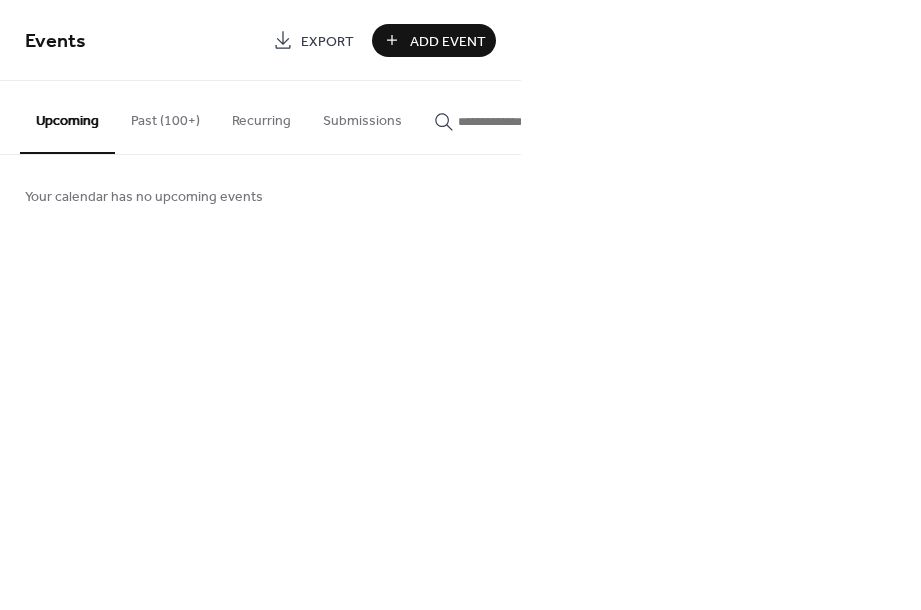 click on "Add Event" at bounding box center (448, 41) 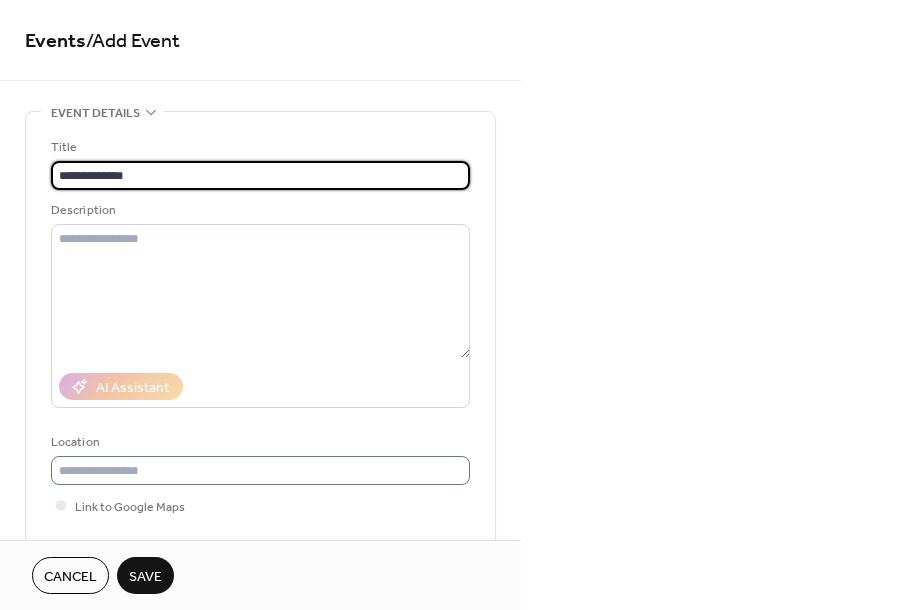 type on "**********" 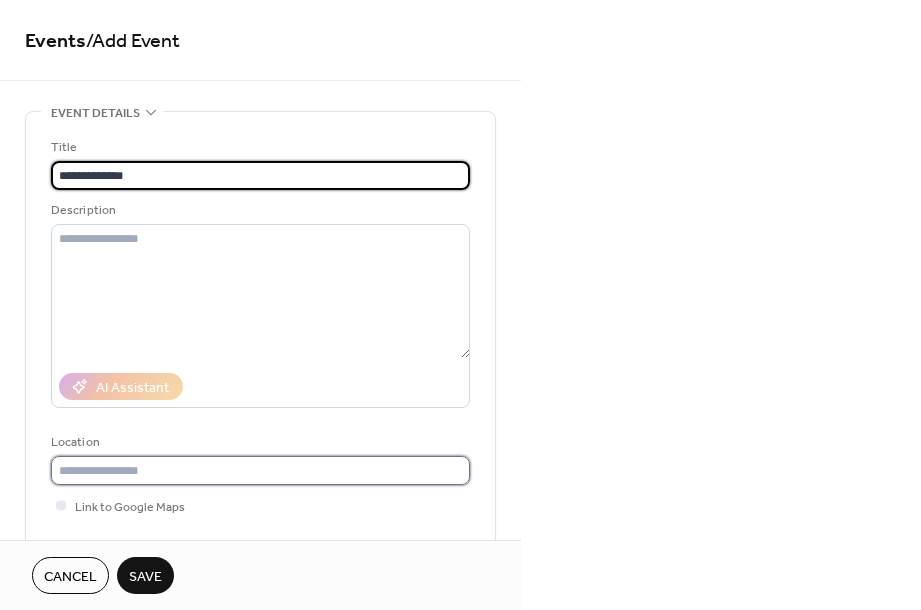 click at bounding box center (260, 470) 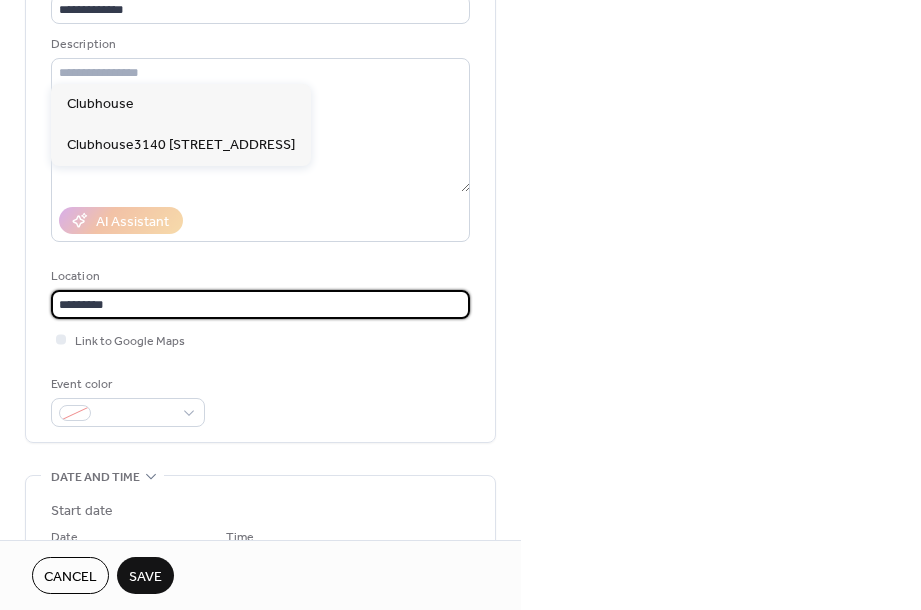scroll, scrollTop: 290, scrollLeft: 0, axis: vertical 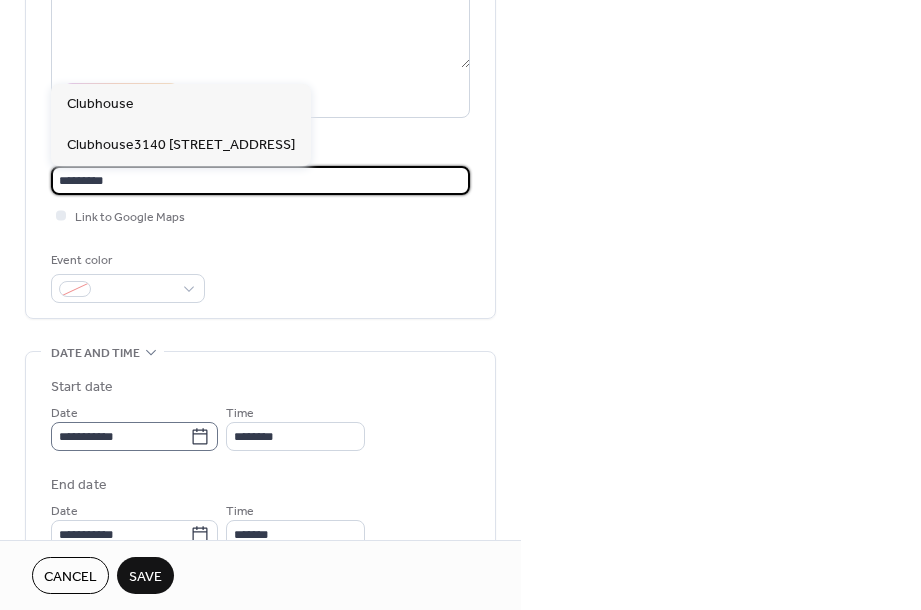 type on "*********" 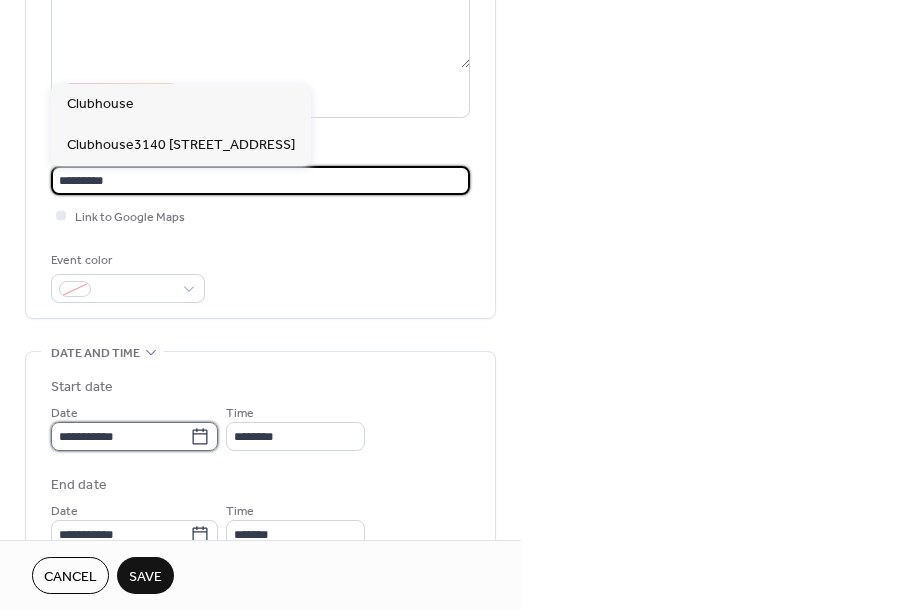 click on "**********" at bounding box center (120, 436) 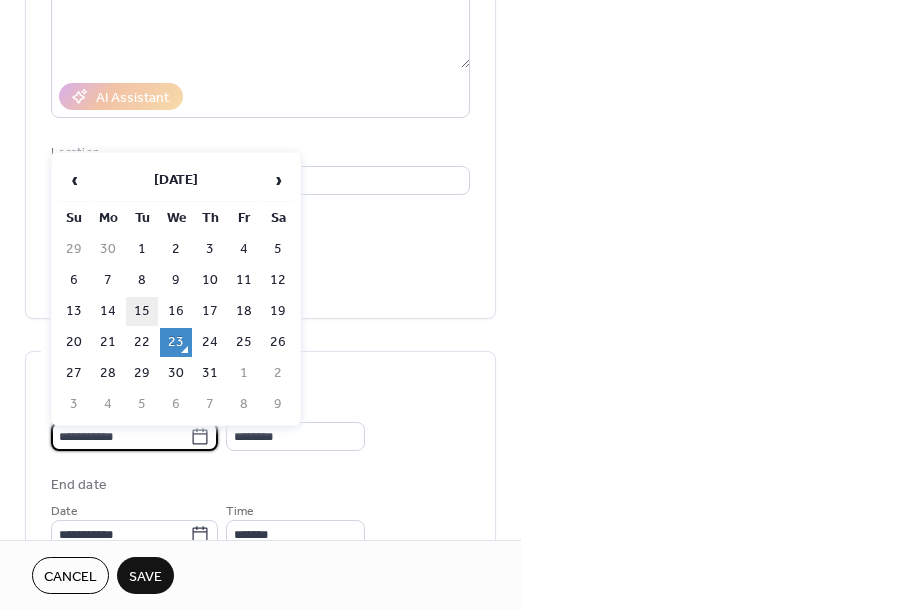 click on "15" at bounding box center [142, 311] 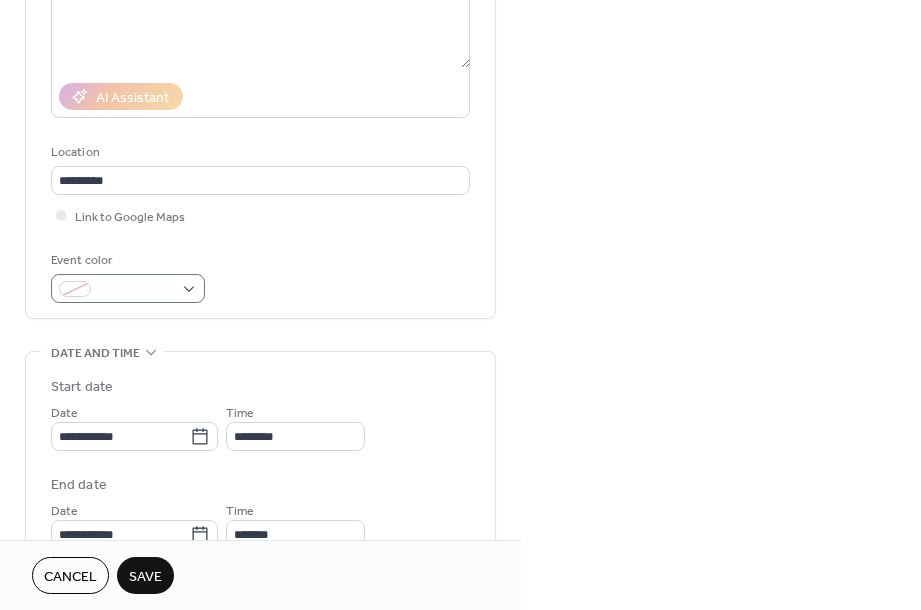 type on "**********" 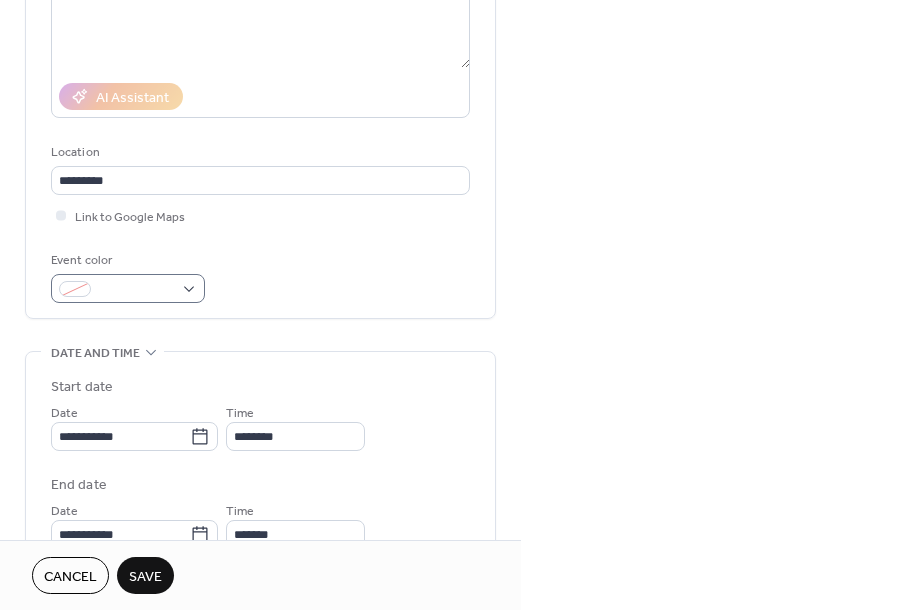 type on "**********" 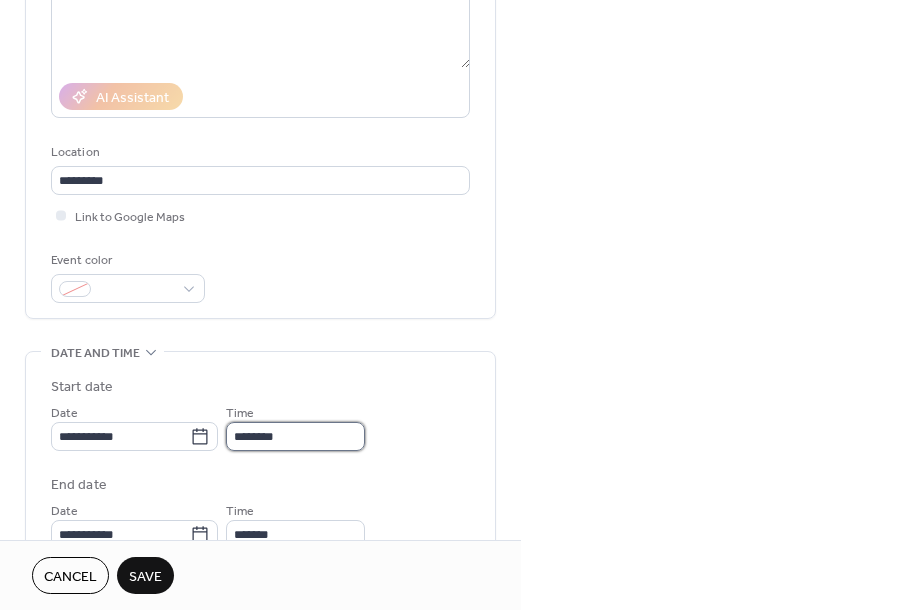 click on "********" at bounding box center [295, 436] 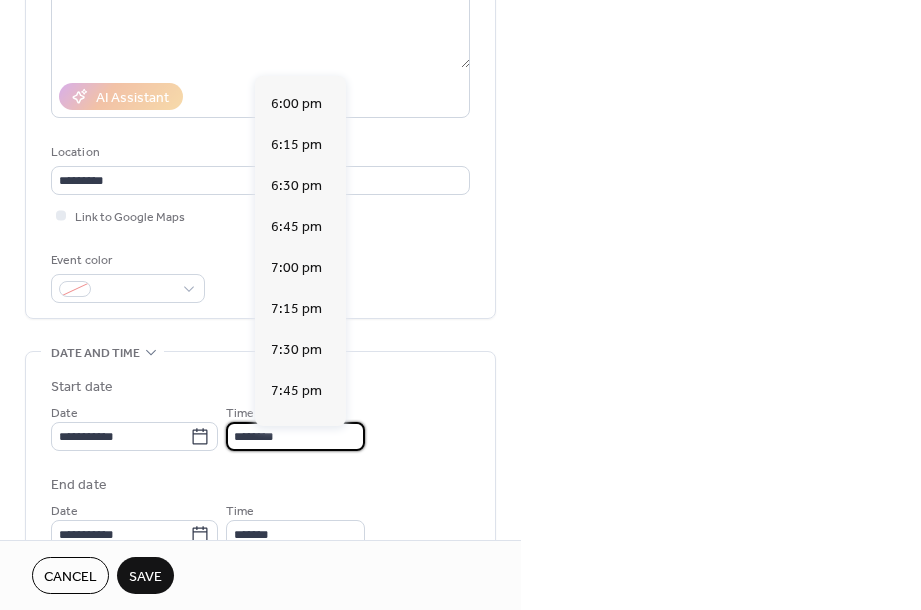 scroll, scrollTop: 2962, scrollLeft: 0, axis: vertical 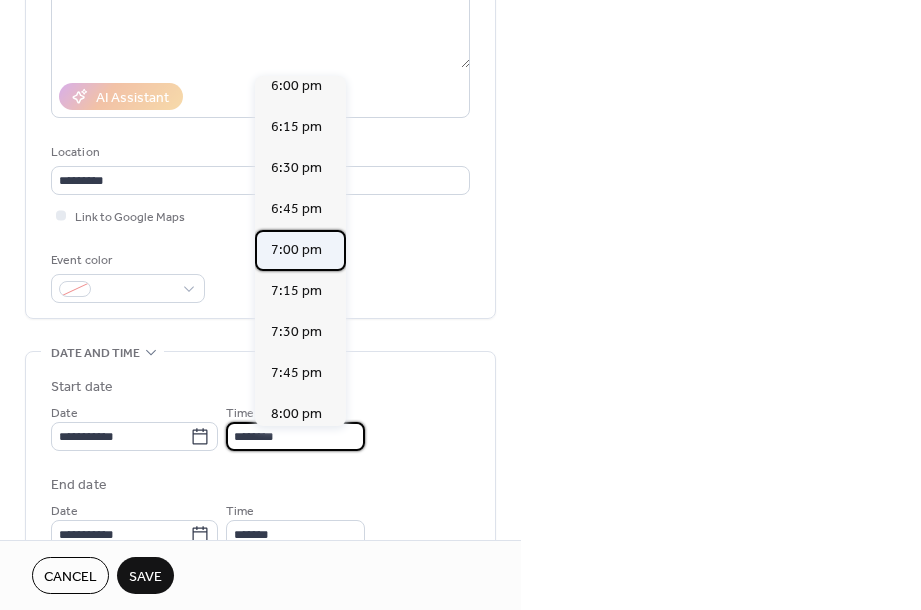 click on "7:00 pm" at bounding box center [296, 250] 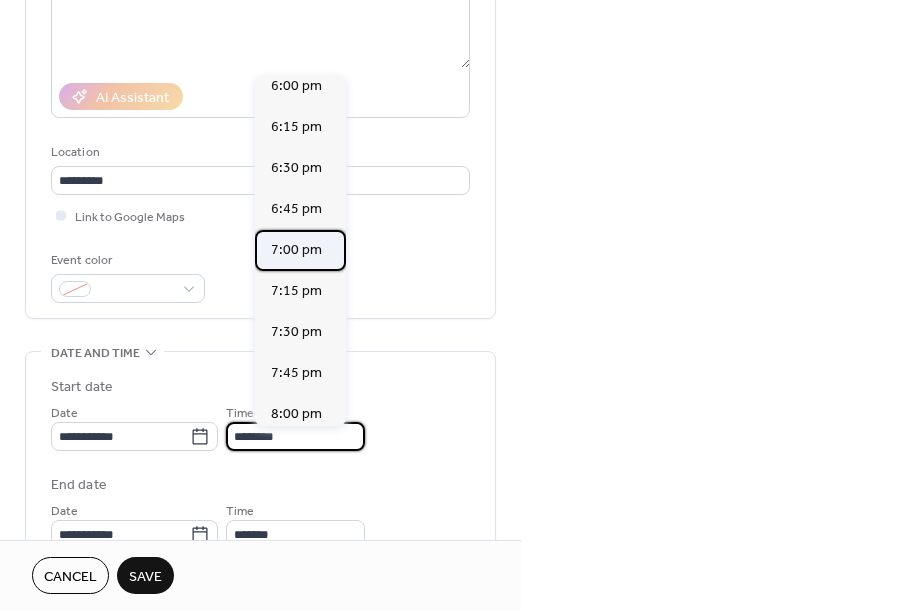 type on "*******" 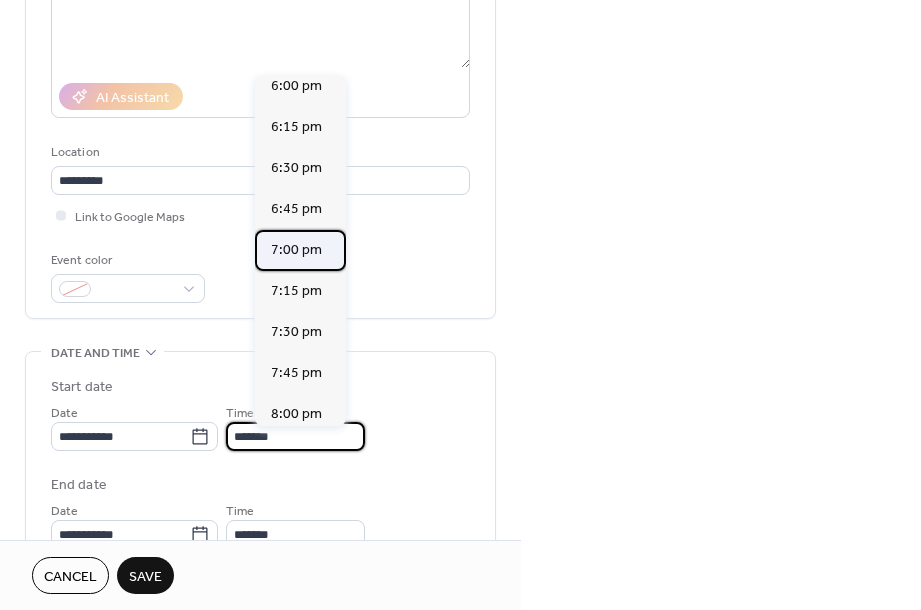 type on "*******" 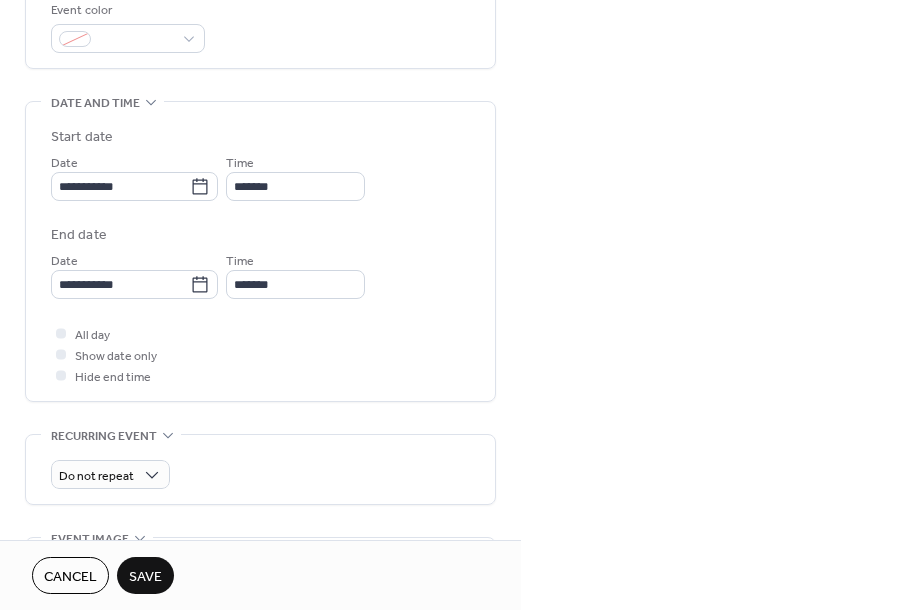 scroll, scrollTop: 673, scrollLeft: 0, axis: vertical 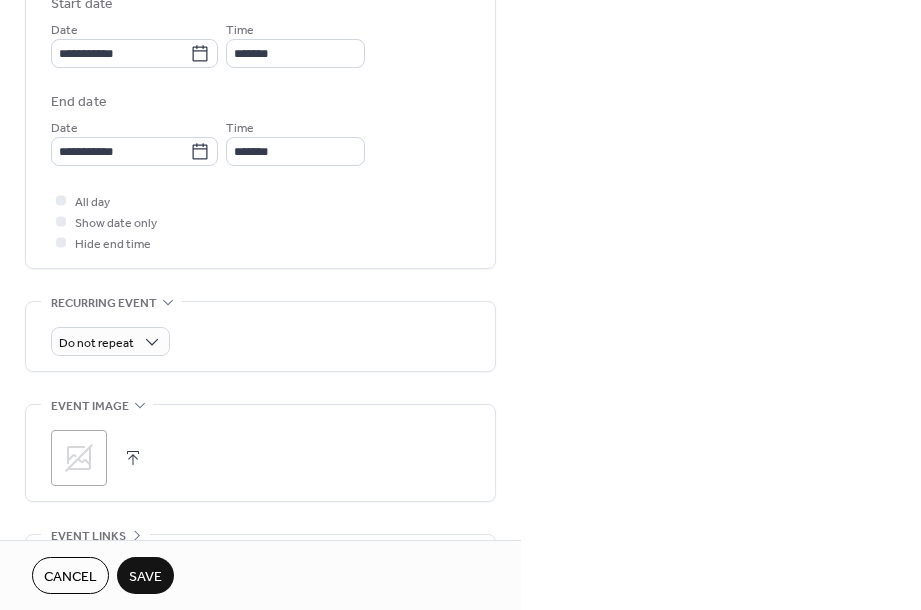 click on "Save" at bounding box center (145, 577) 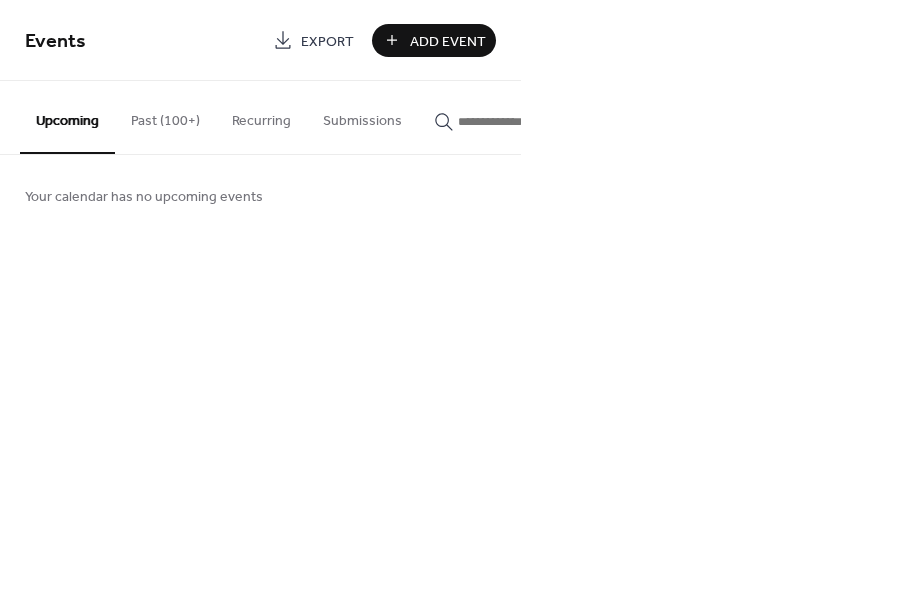 click on "Add Event" at bounding box center [448, 41] 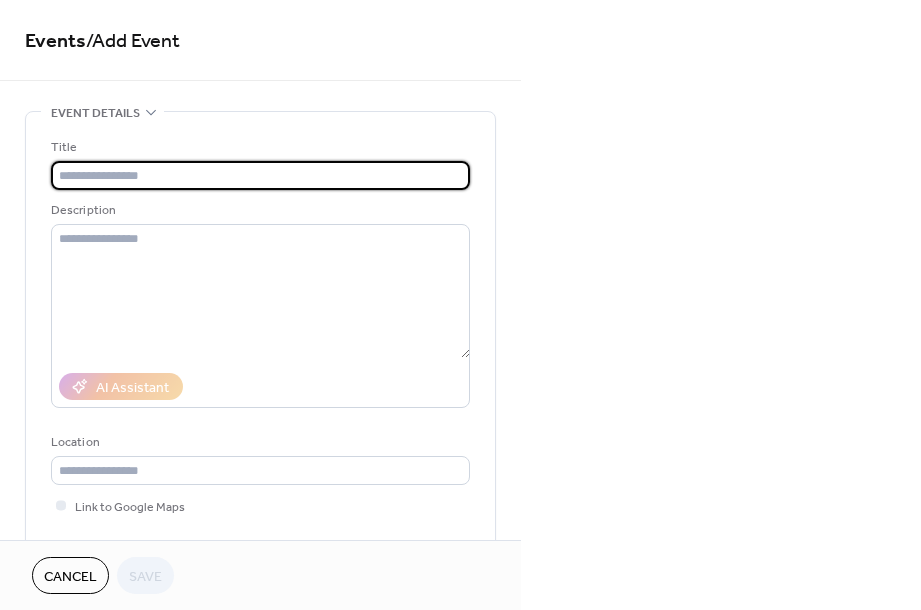click at bounding box center (260, 175) 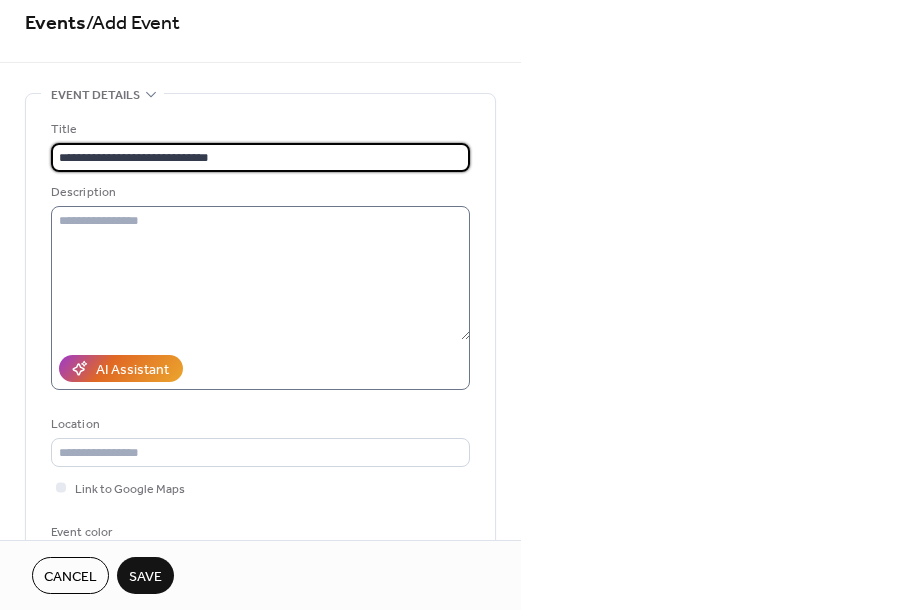 scroll, scrollTop: 21, scrollLeft: 0, axis: vertical 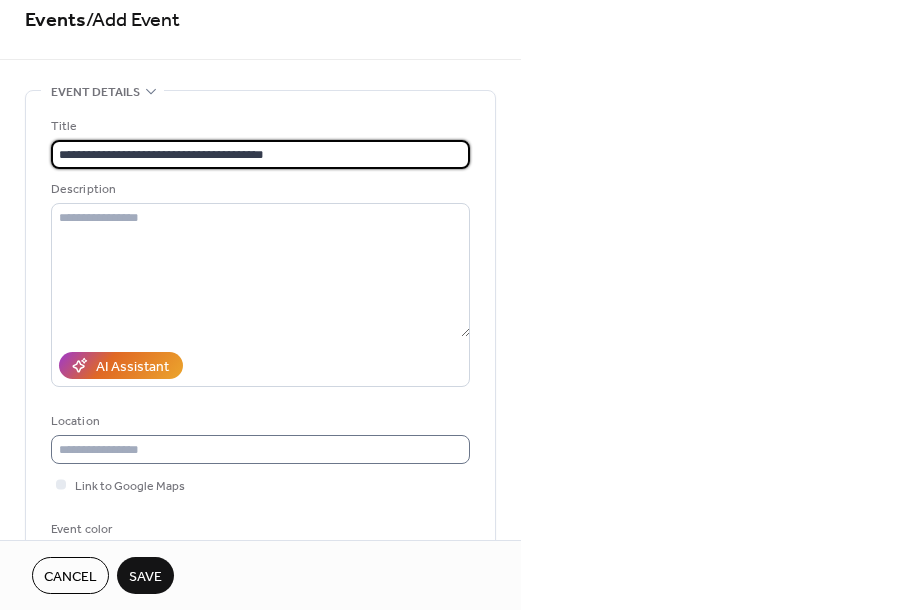 type on "**********" 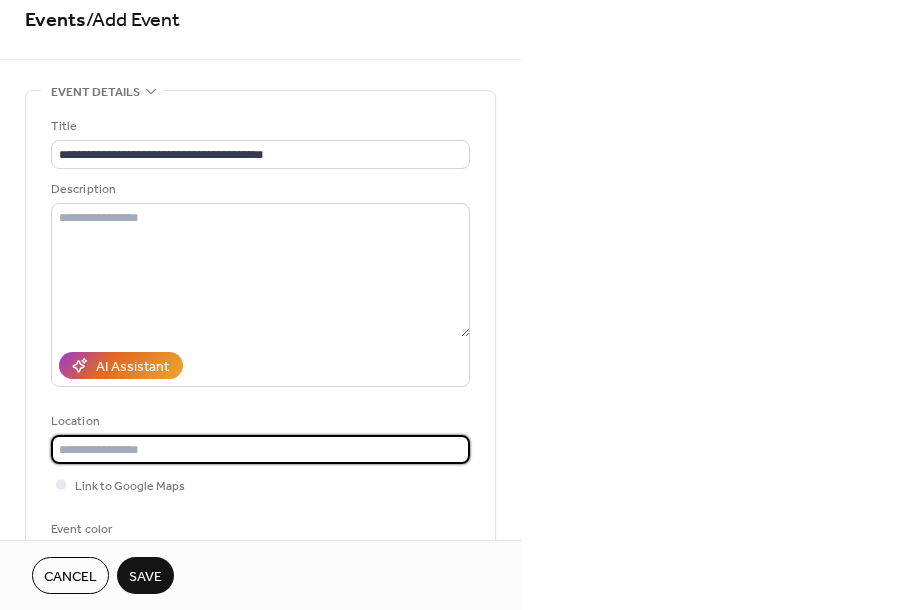 click at bounding box center [260, 449] 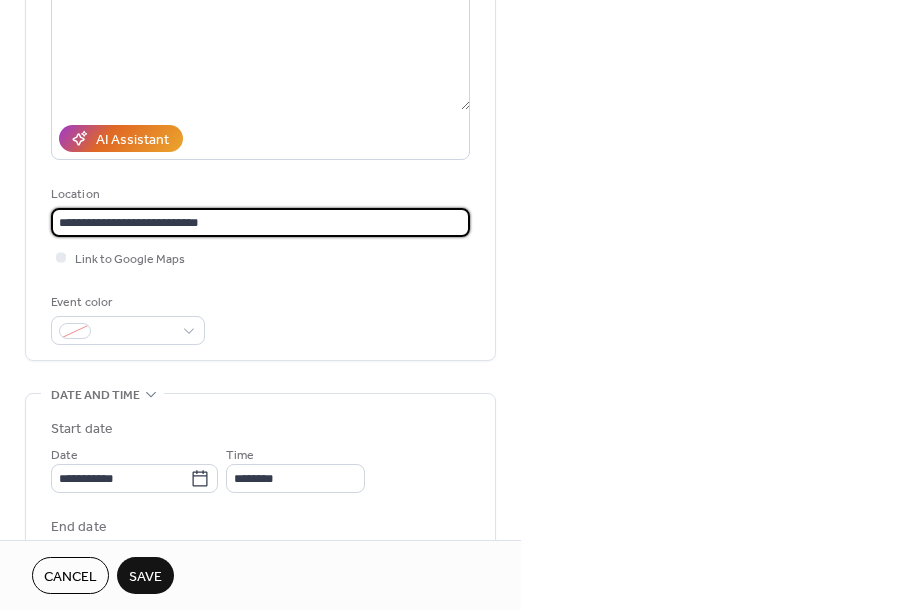 scroll, scrollTop: 261, scrollLeft: 0, axis: vertical 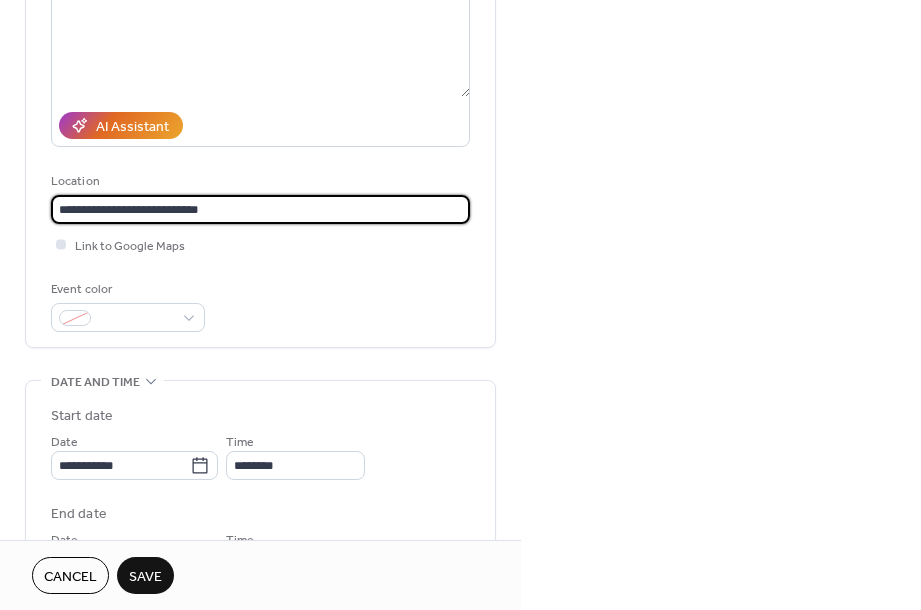 type on "**********" 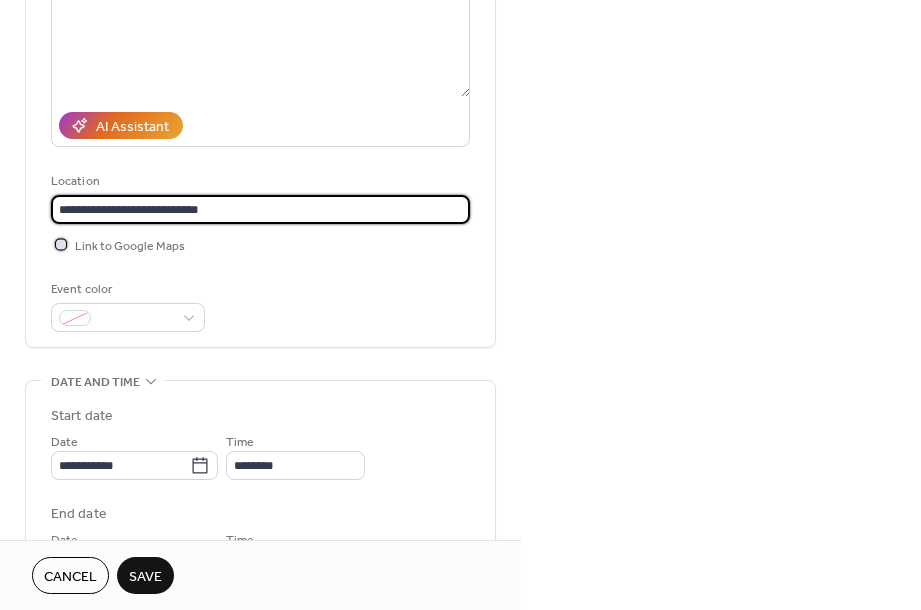 click at bounding box center (61, 244) 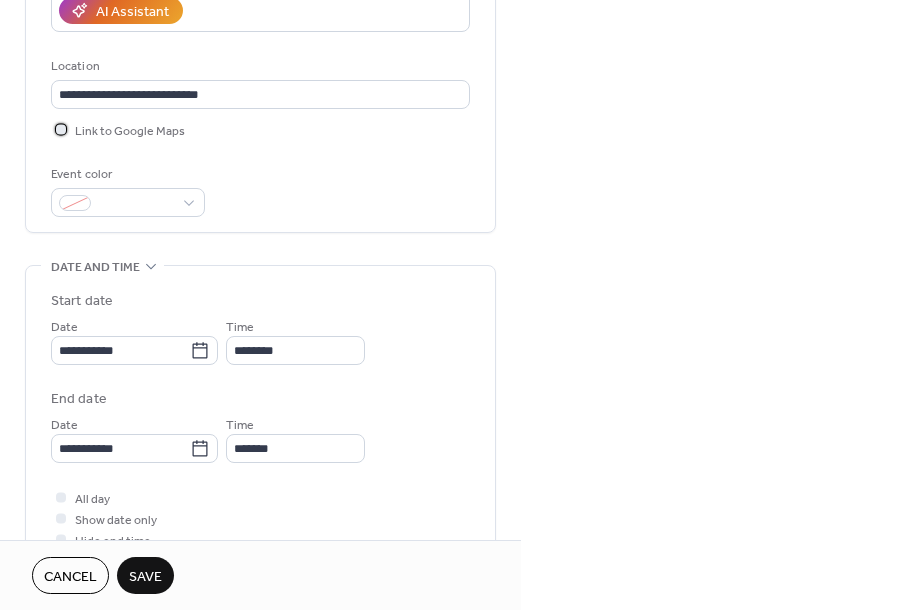 scroll, scrollTop: 422, scrollLeft: 0, axis: vertical 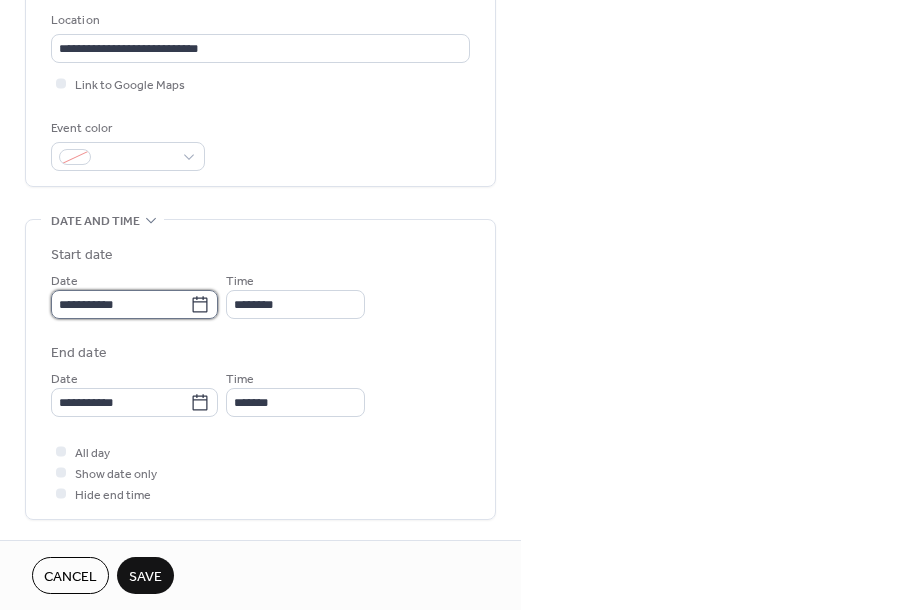 click on "**********" at bounding box center (120, 304) 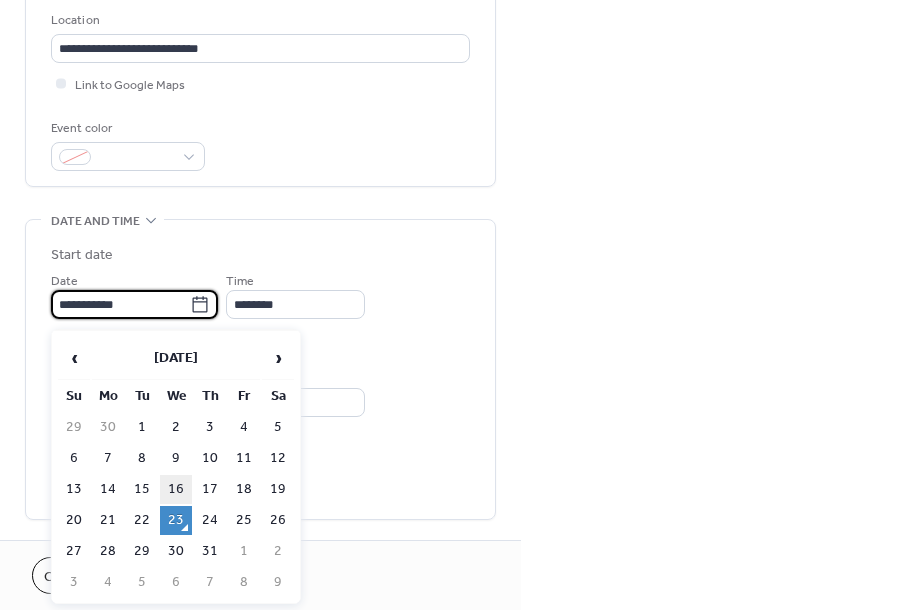 click on "16" at bounding box center [176, 489] 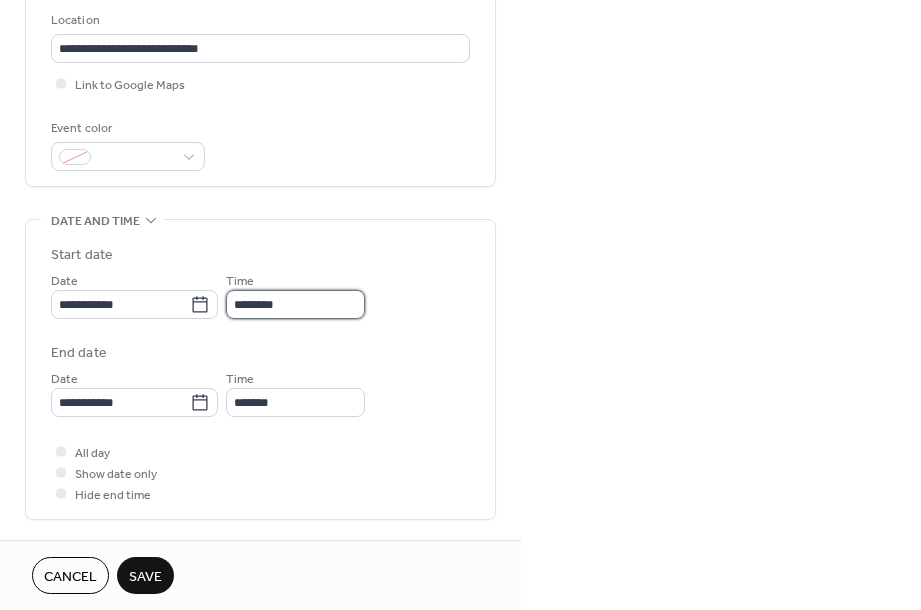 click on "********" at bounding box center [295, 304] 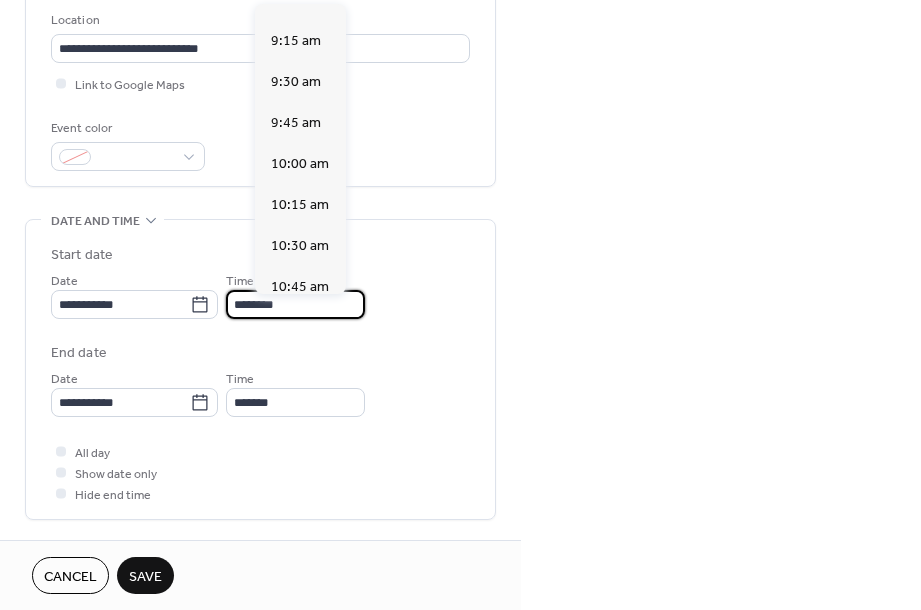 scroll, scrollTop: 1340, scrollLeft: 0, axis: vertical 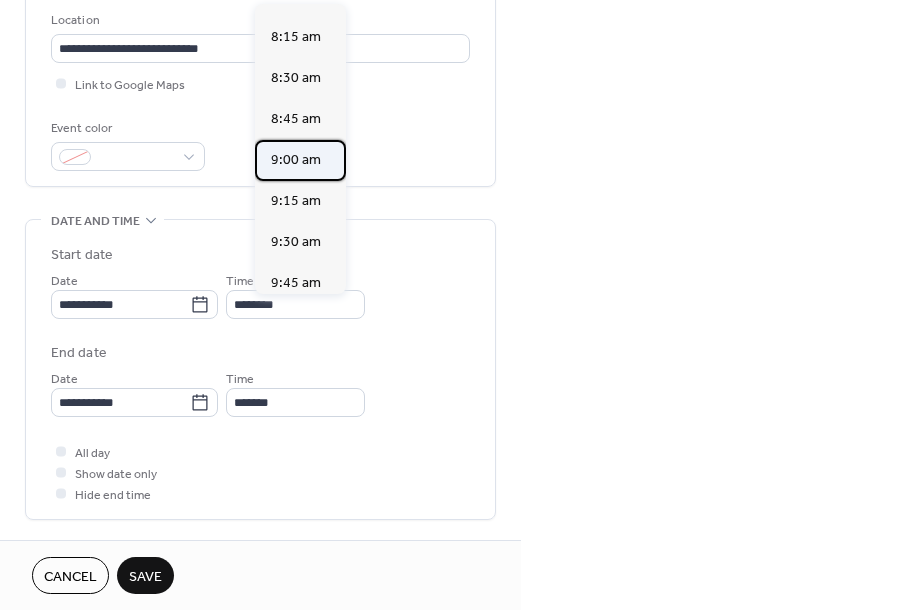 click on "9:00 am" at bounding box center (296, 160) 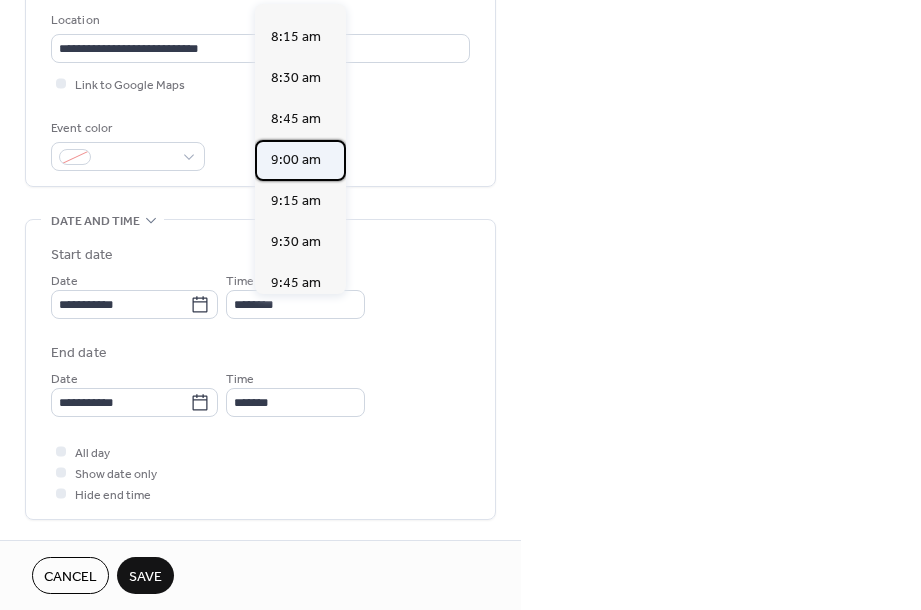 type on "*******" 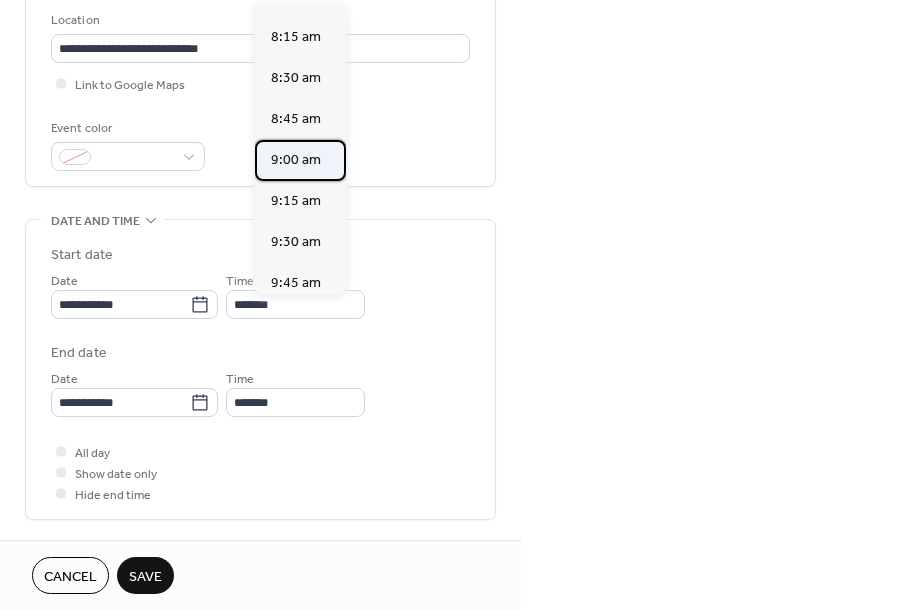 type on "********" 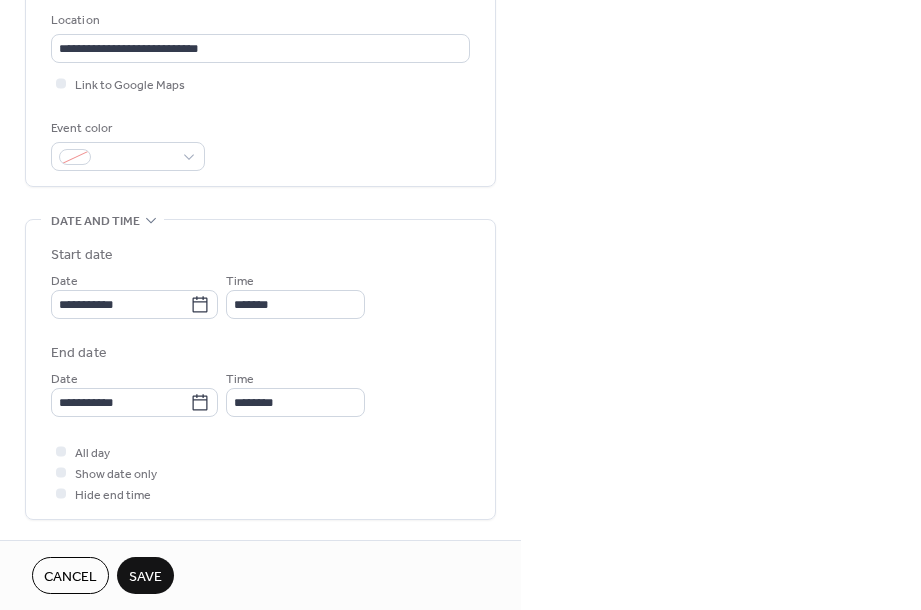 click on "Save" at bounding box center [145, 577] 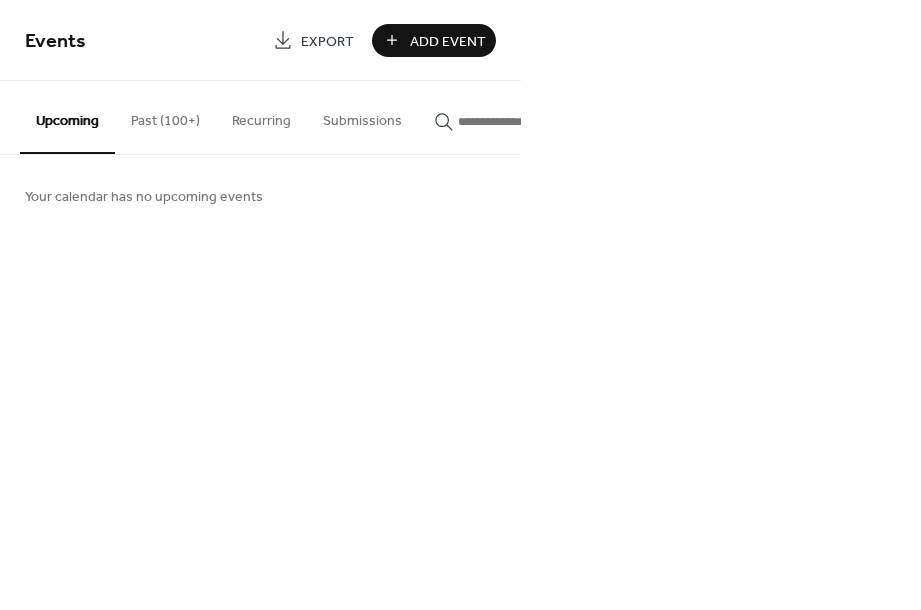 click on "Add Event" at bounding box center [448, 41] 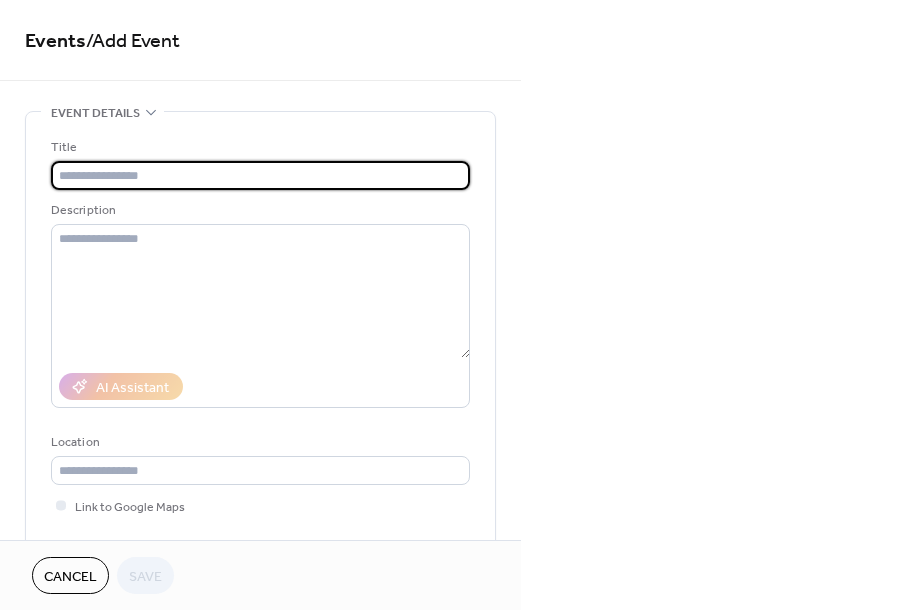 type on "*" 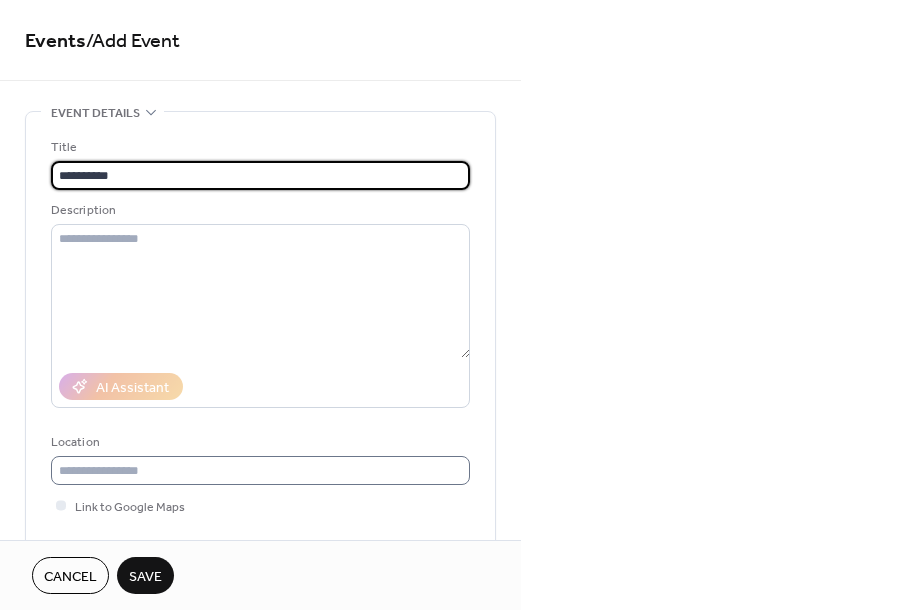 type on "*********" 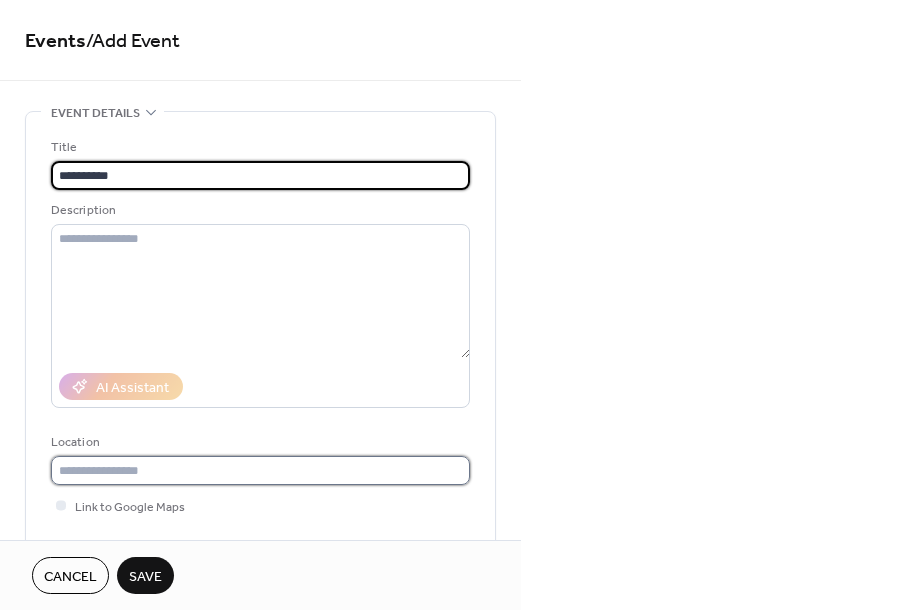click at bounding box center (260, 470) 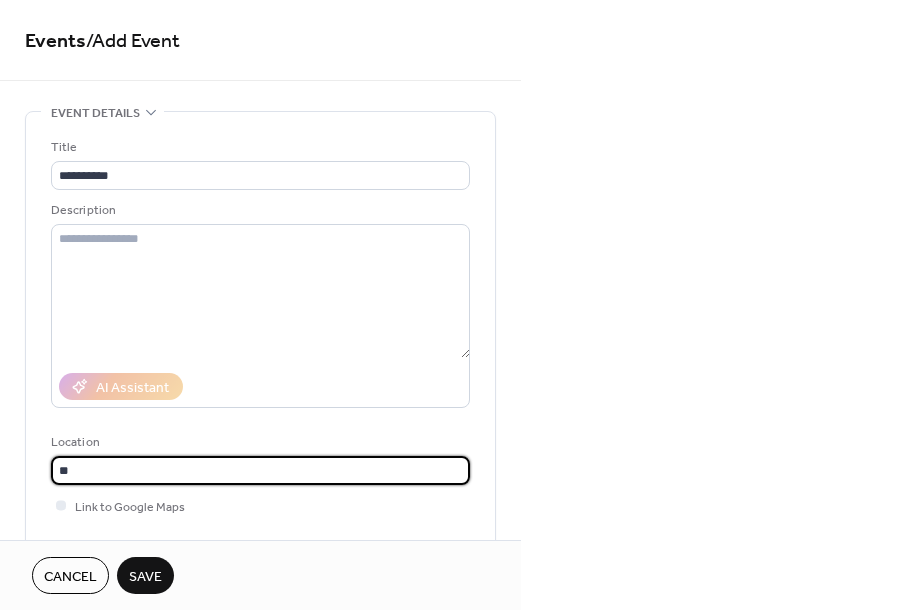 type on "*" 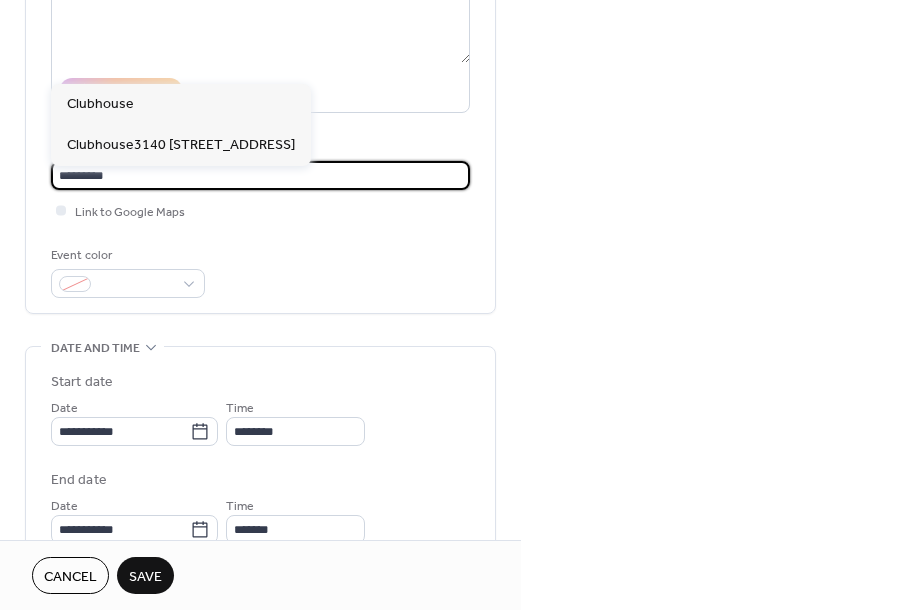 scroll, scrollTop: 332, scrollLeft: 0, axis: vertical 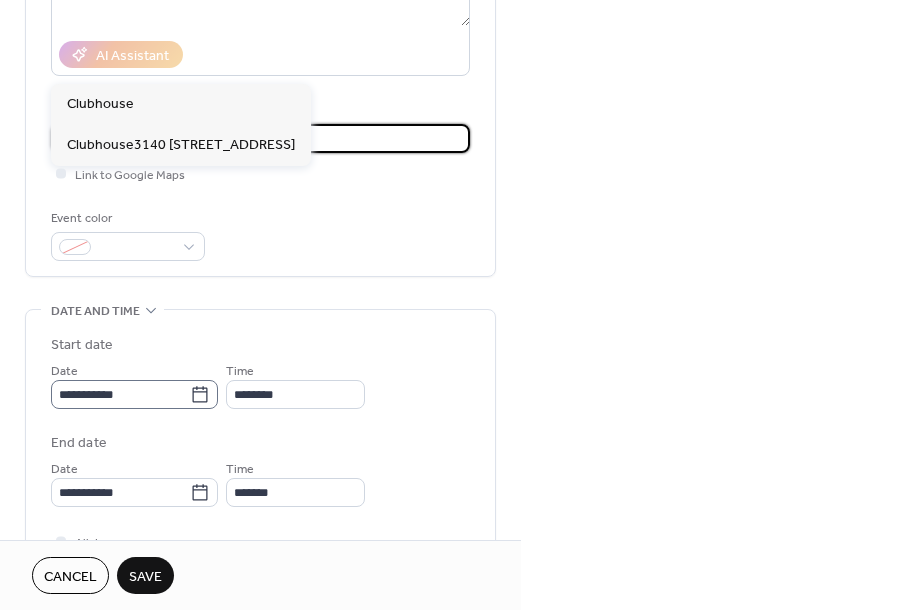 type on "*********" 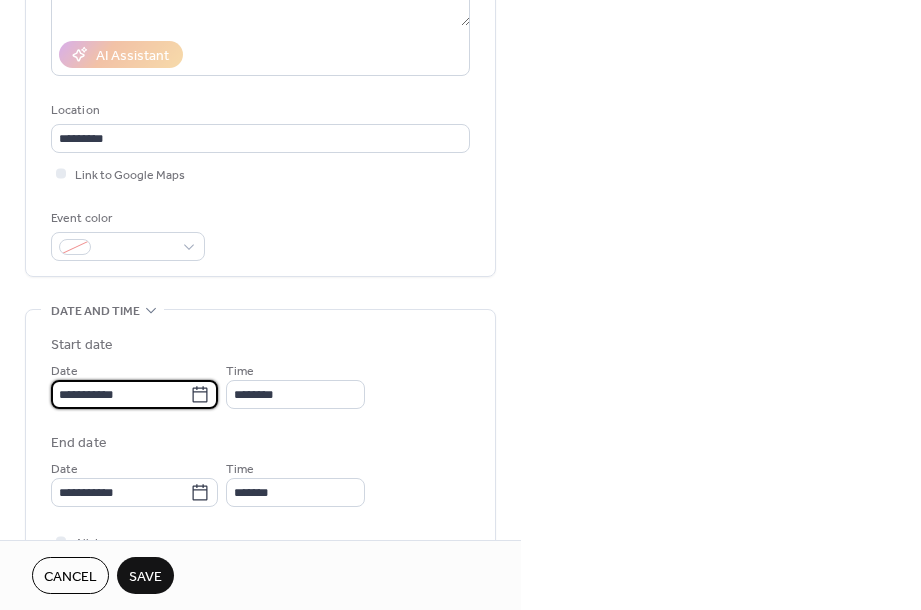 click on "**********" at bounding box center [120, 394] 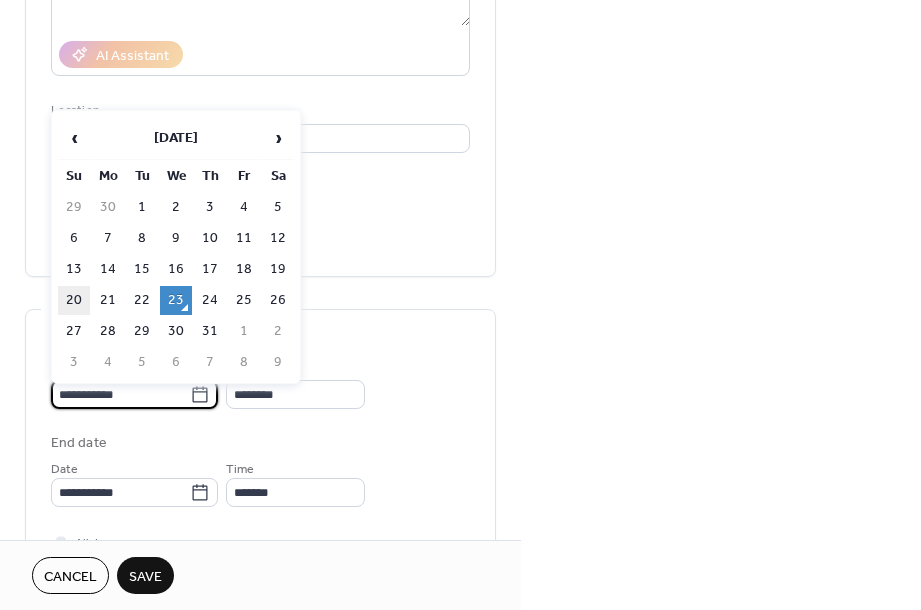 click on "20" at bounding box center (74, 300) 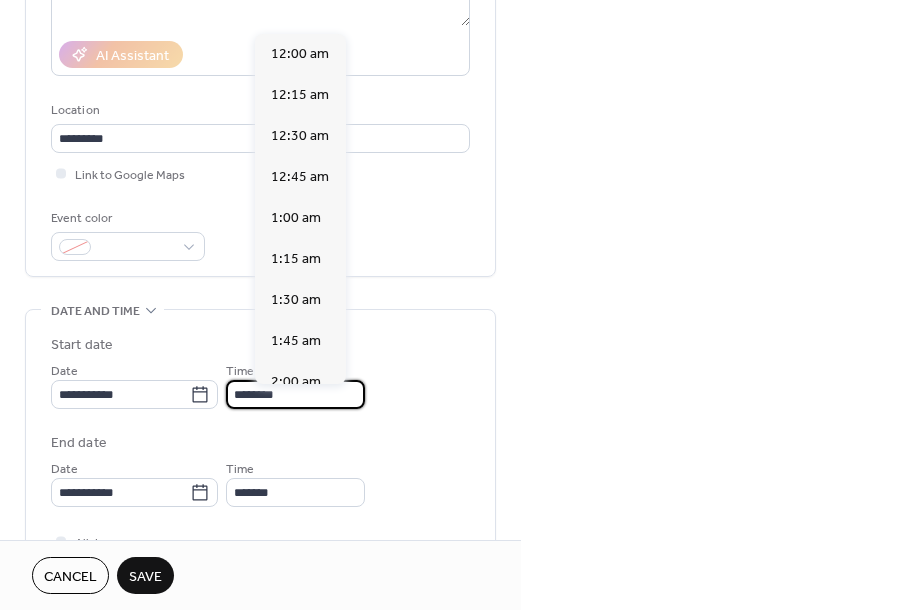 click on "********" at bounding box center [295, 394] 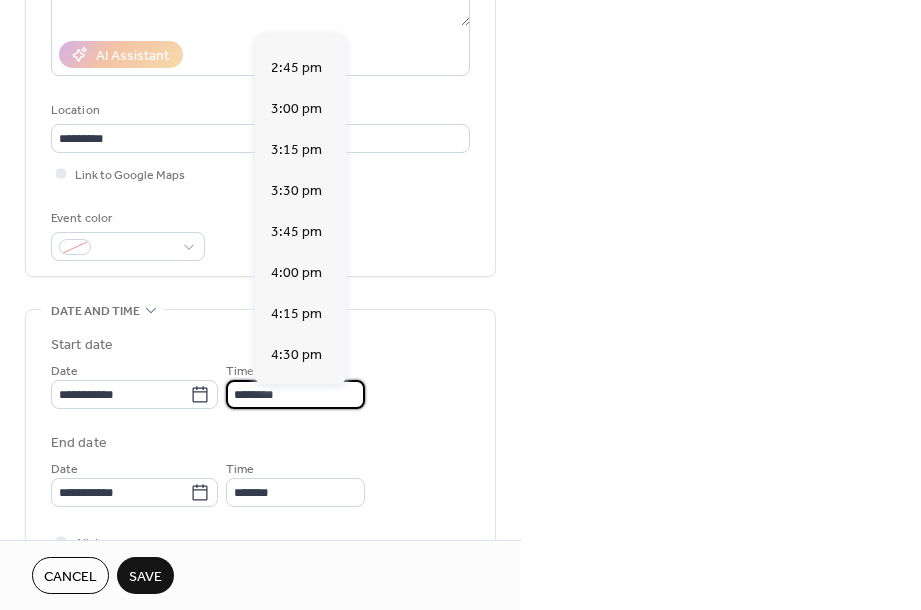scroll, scrollTop: 2415, scrollLeft: 0, axis: vertical 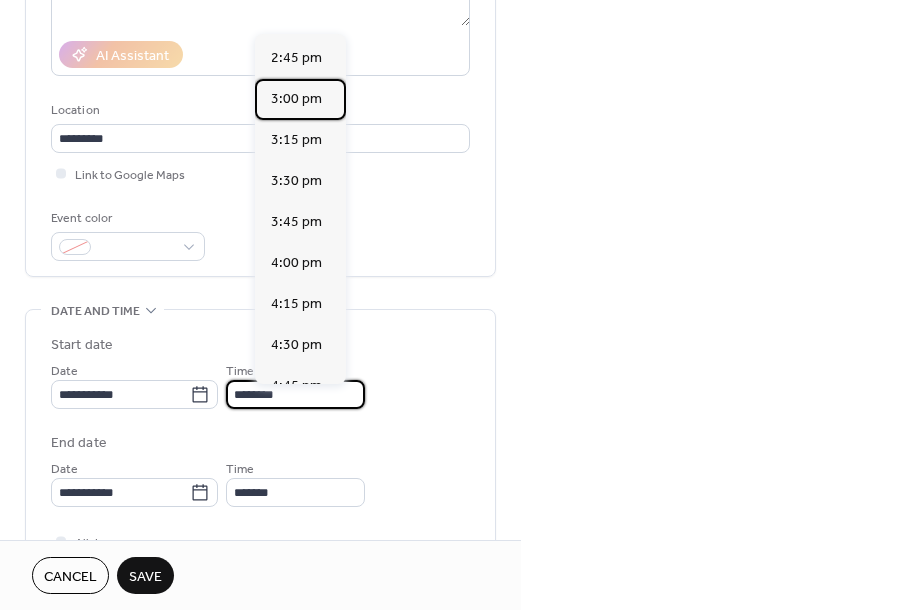 click on "3:00 pm" at bounding box center [296, 99] 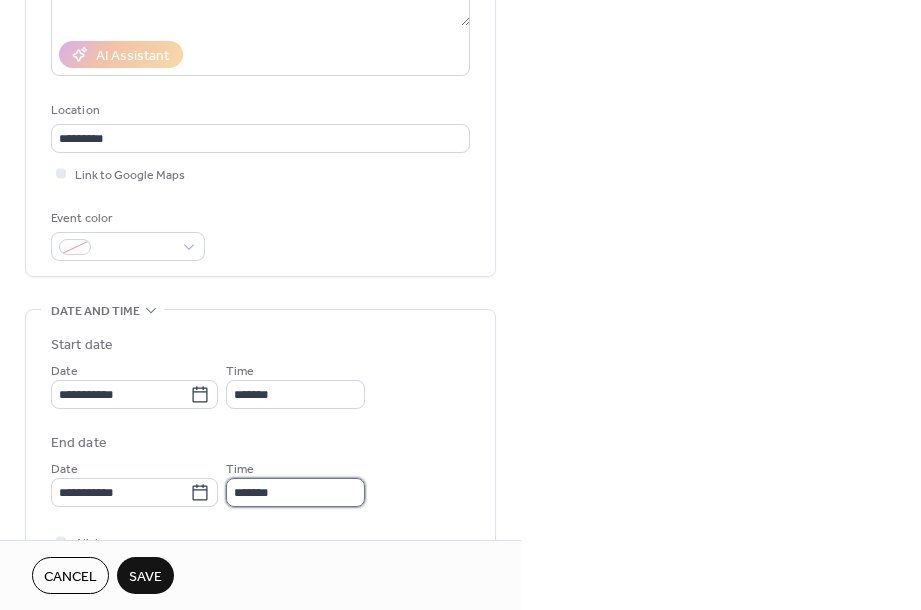 click on "*******" at bounding box center [295, 492] 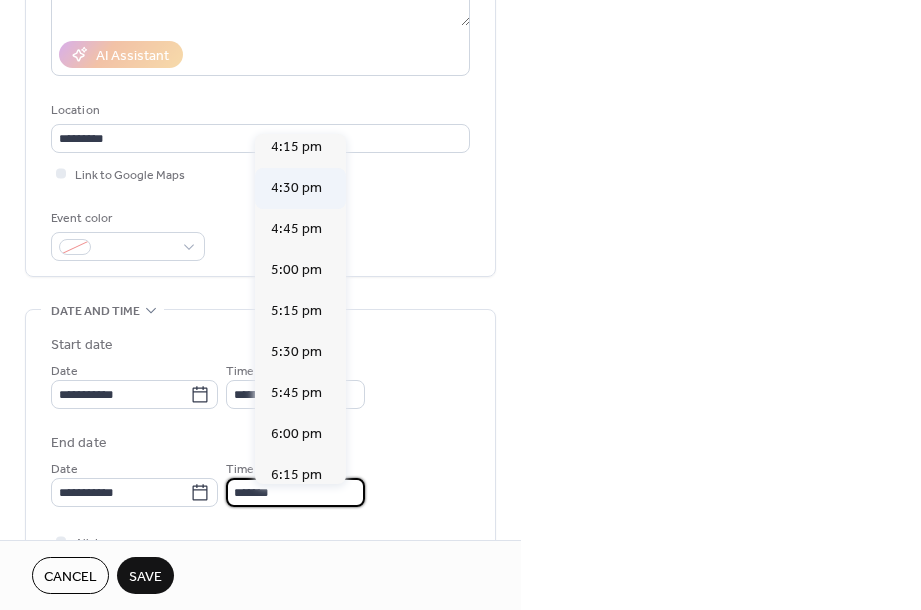 scroll, scrollTop: 231, scrollLeft: 0, axis: vertical 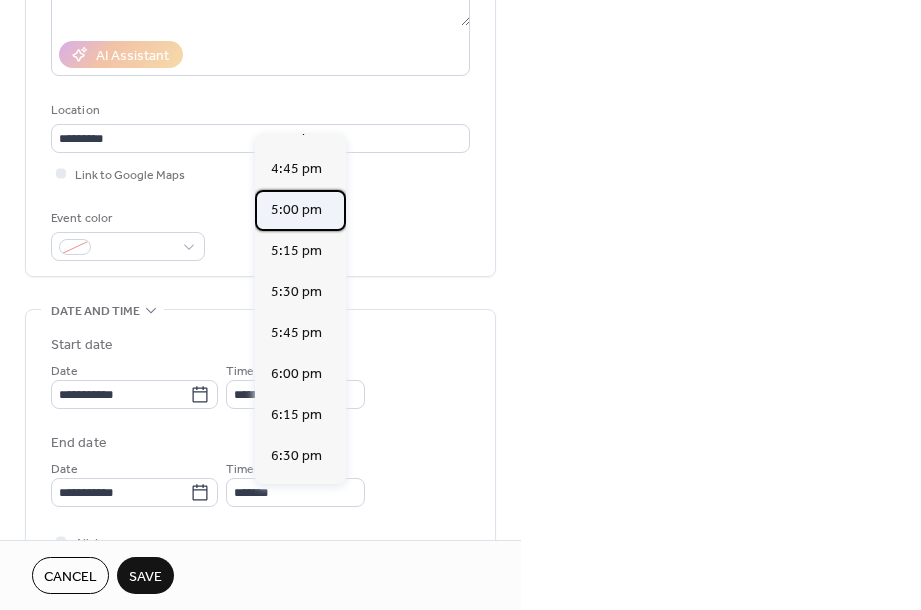 click on "5:00 pm" at bounding box center (296, 210) 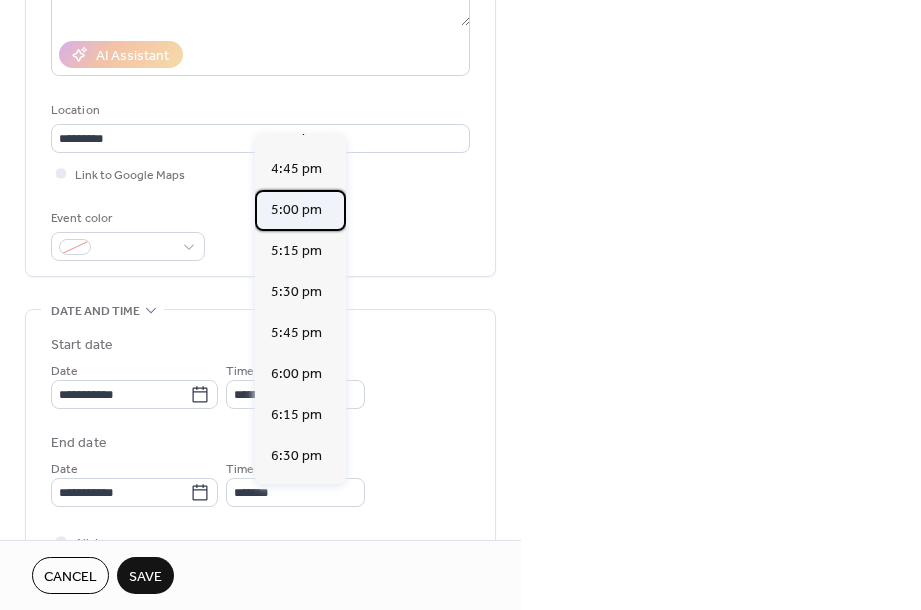 type on "*******" 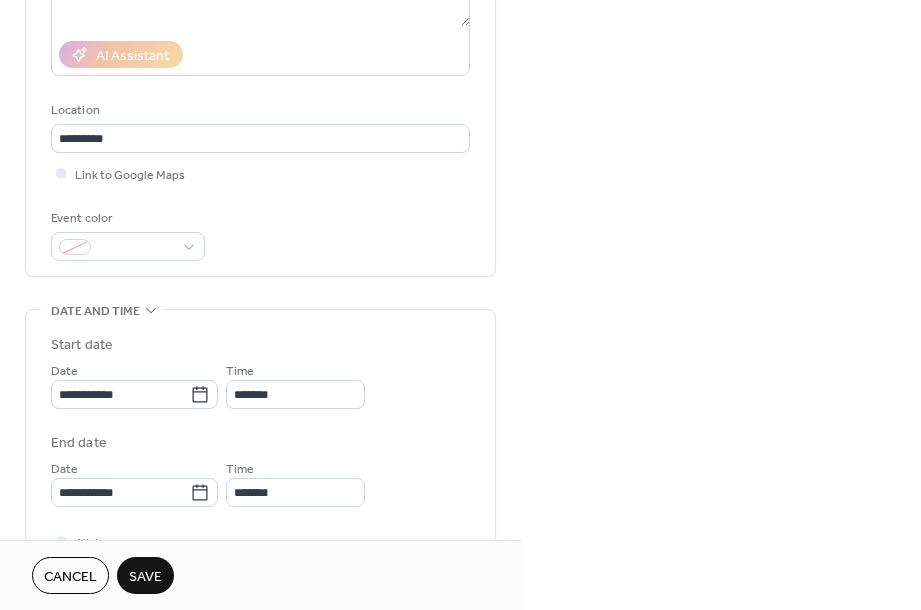click on "Save" at bounding box center (145, 577) 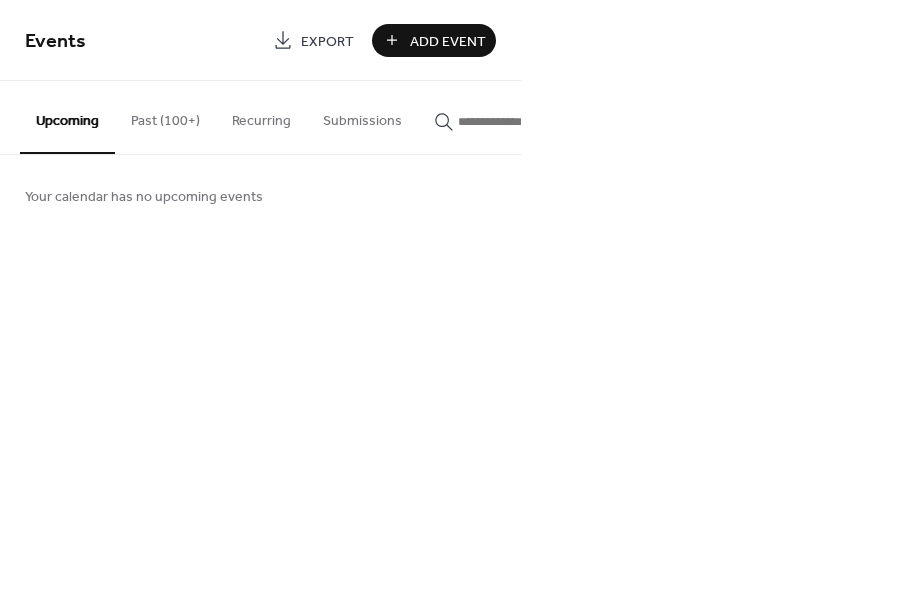 click on "Add Event" at bounding box center (448, 41) 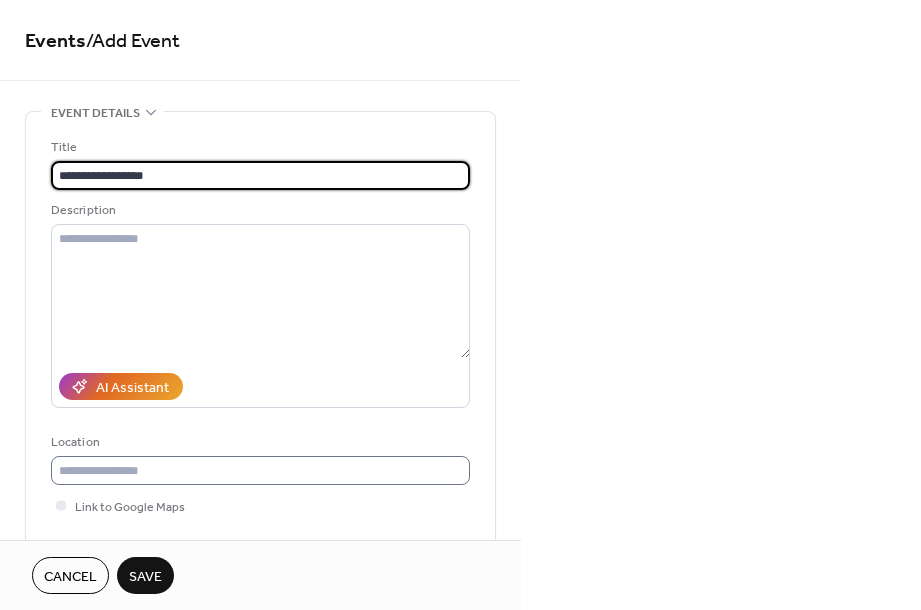 type on "**********" 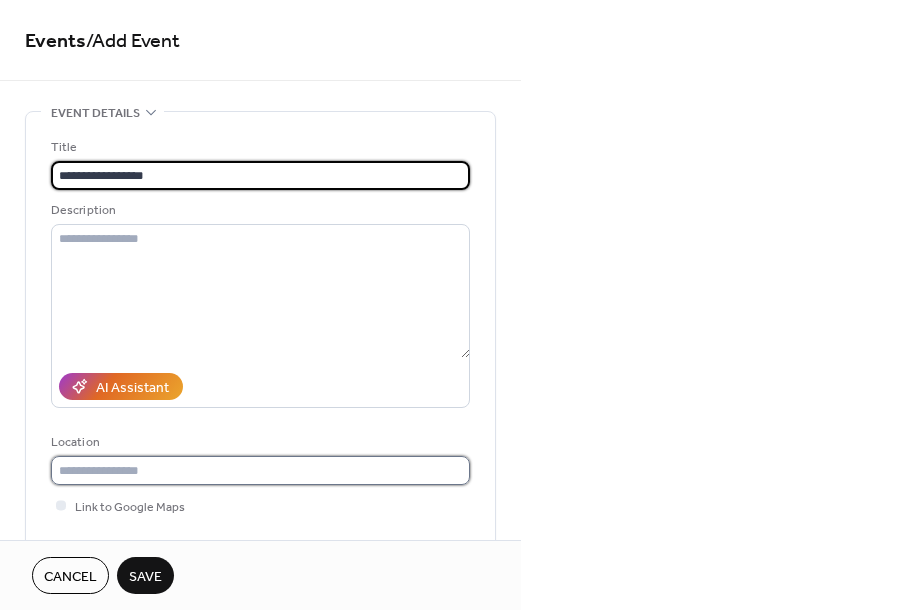 click at bounding box center (260, 470) 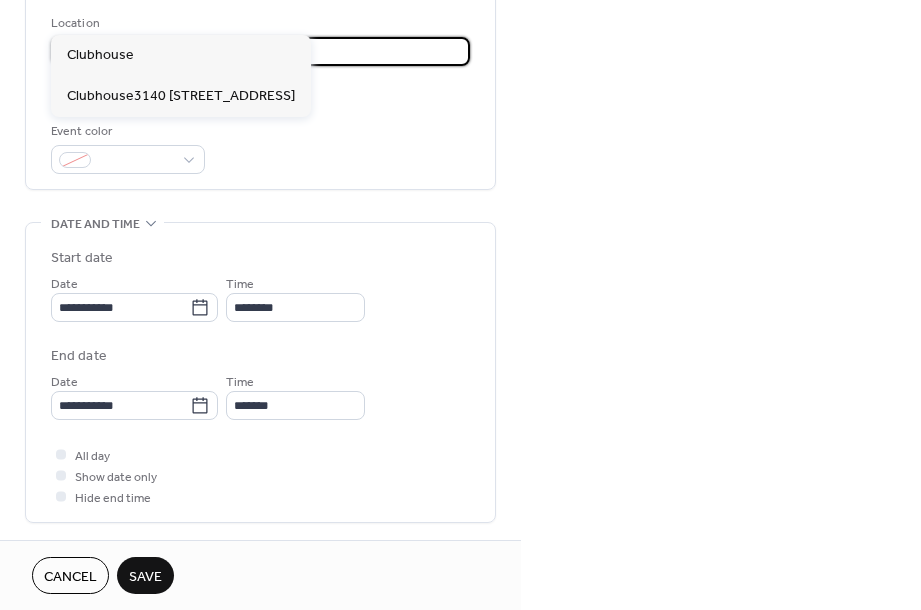 scroll, scrollTop: 464, scrollLeft: 0, axis: vertical 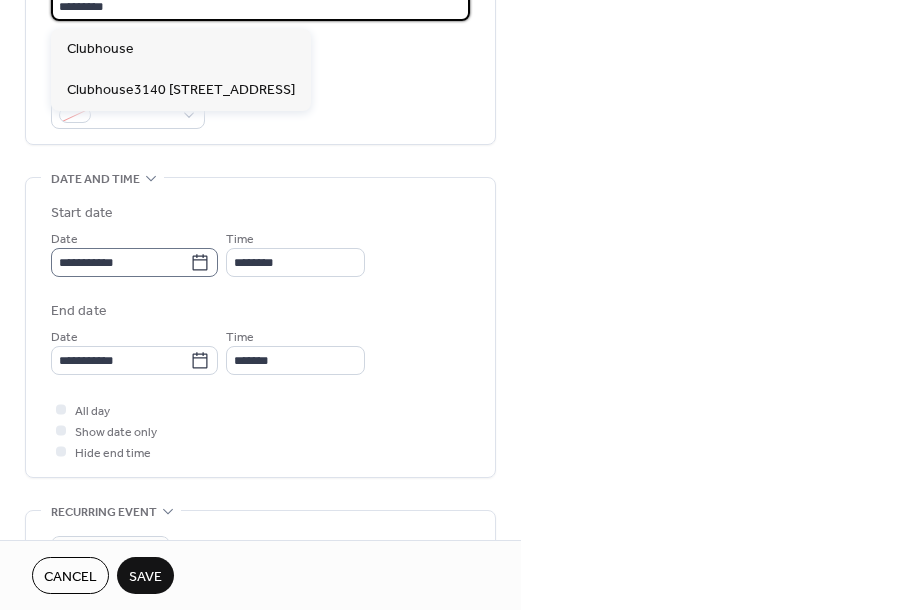 type on "*********" 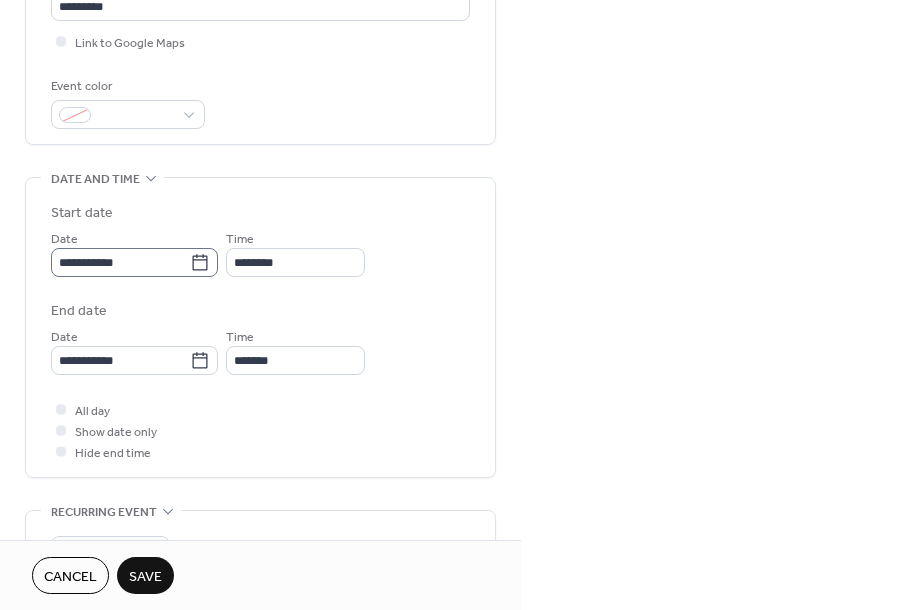 click 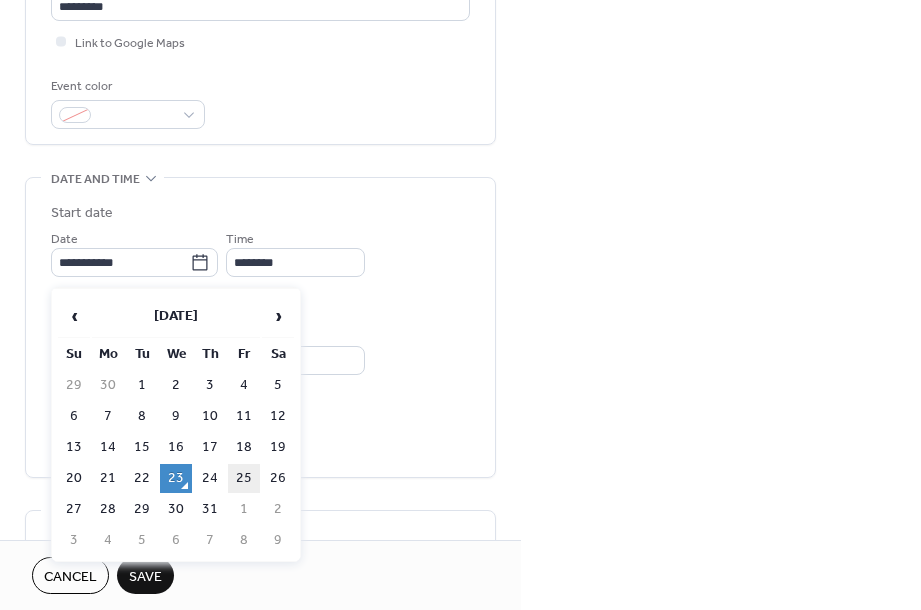 click on "25" at bounding box center [244, 478] 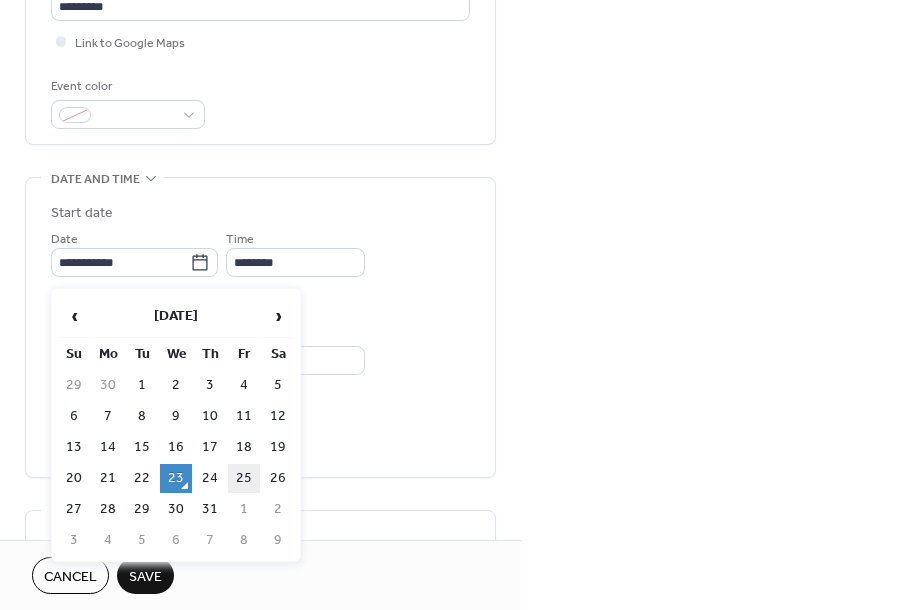 type on "**********" 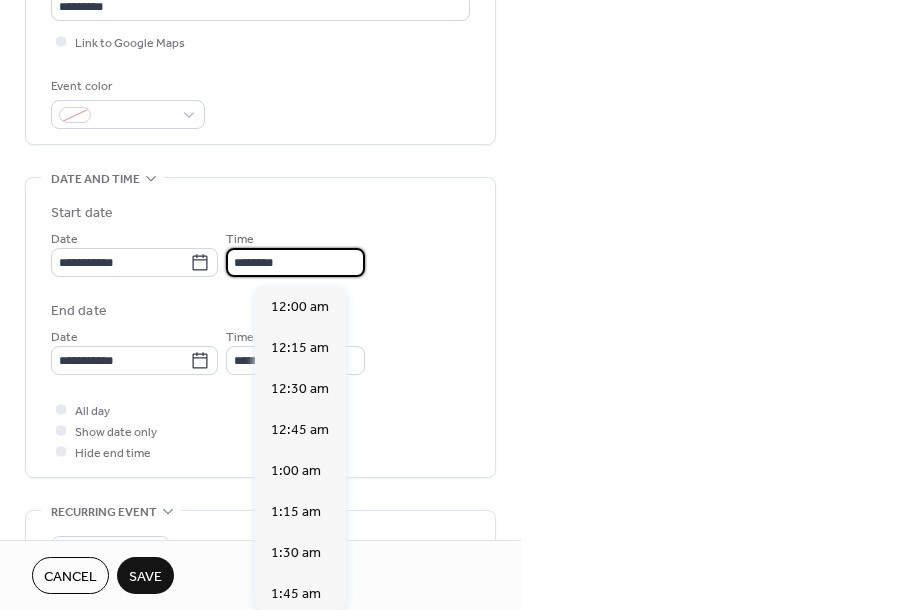 click on "********" at bounding box center [295, 262] 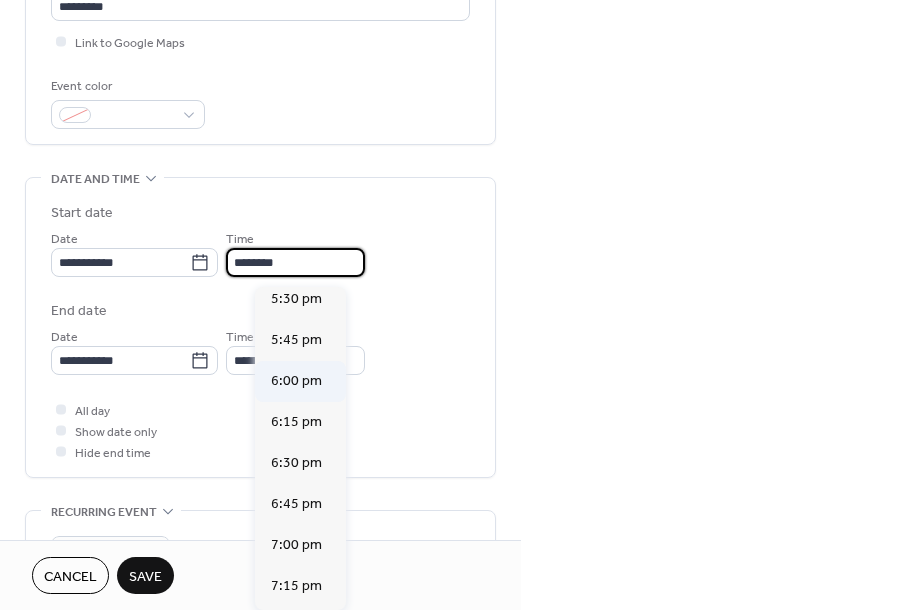 scroll, scrollTop: 2888, scrollLeft: 0, axis: vertical 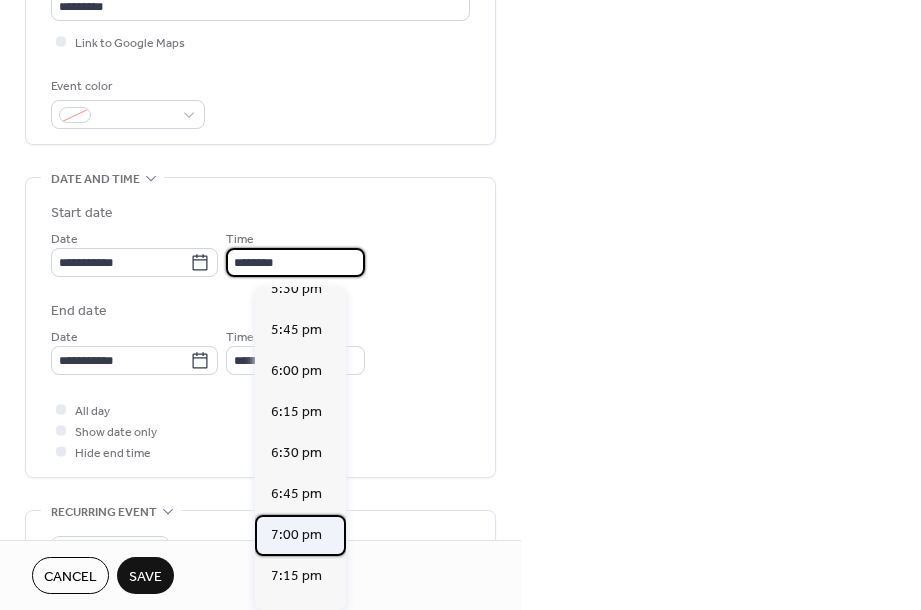 click on "7:00 pm" at bounding box center (296, 535) 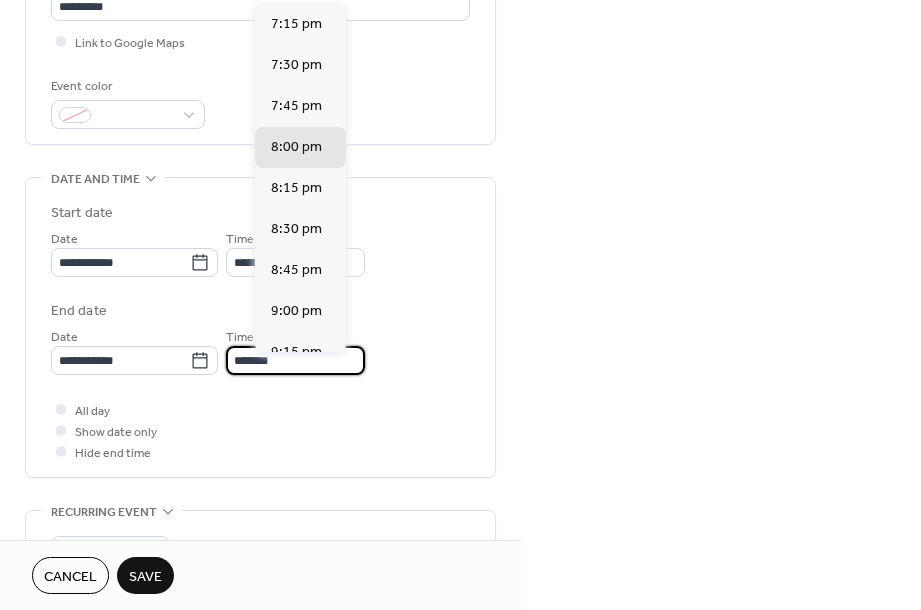 click on "*******" at bounding box center (295, 360) 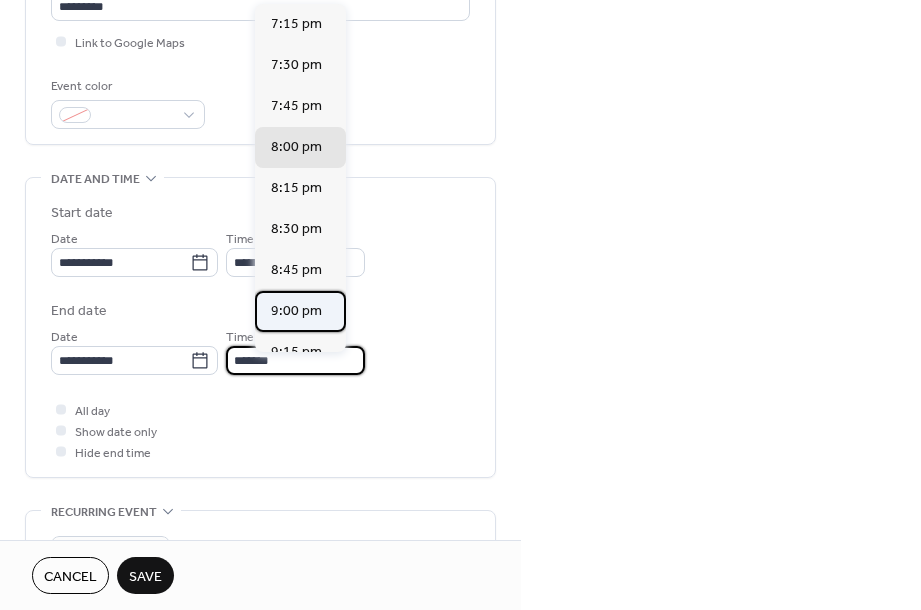 click on "9:00 pm" at bounding box center [296, 311] 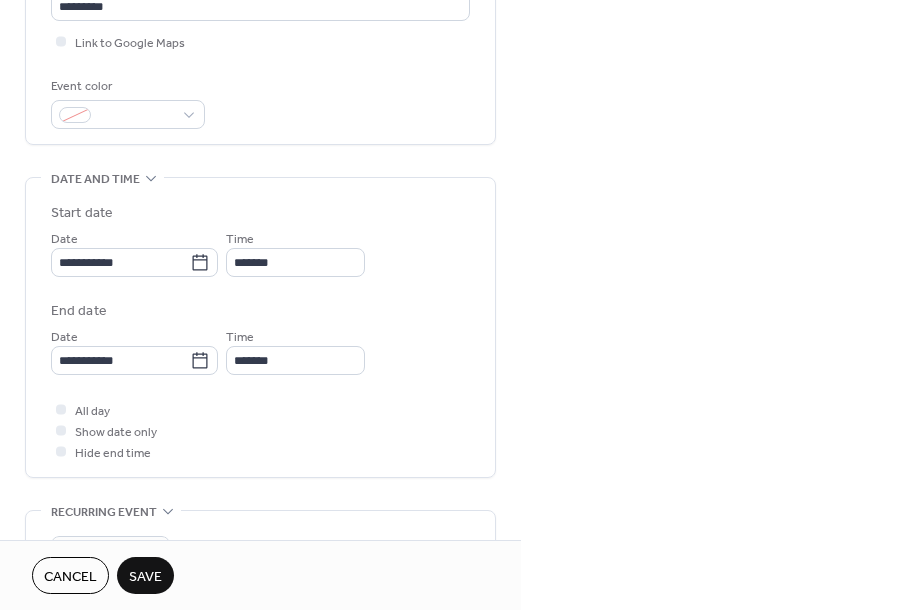 type on "*******" 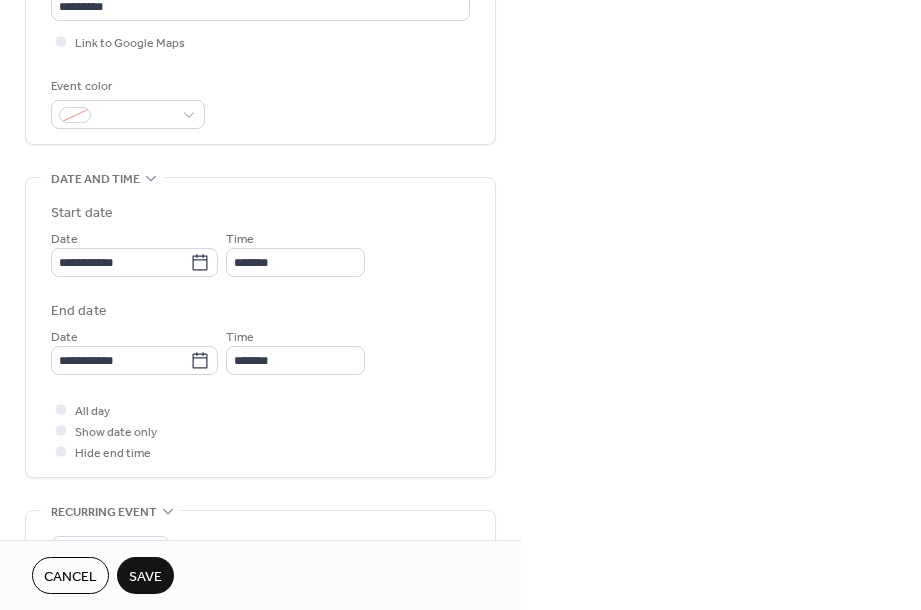 click on "Save" at bounding box center (145, 577) 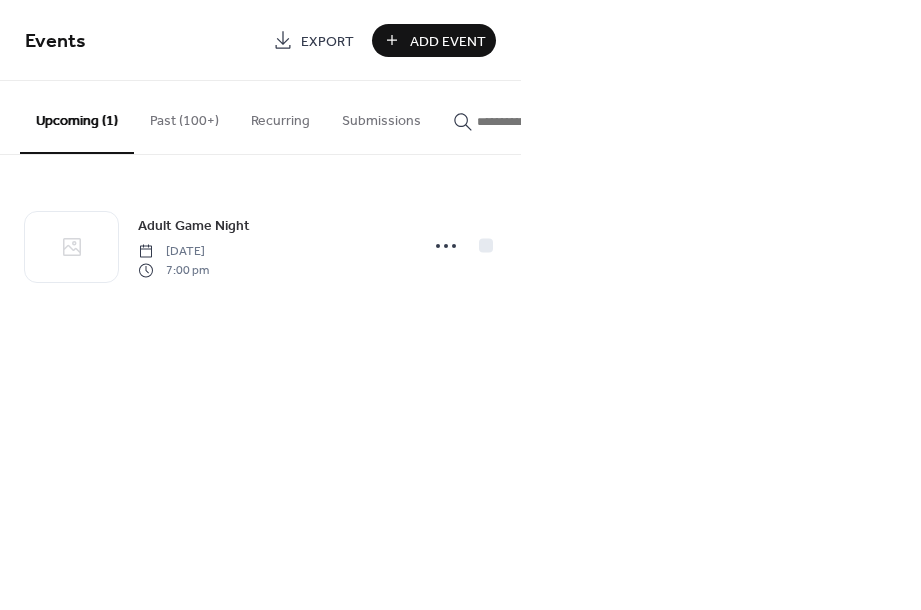 click on "Add Event" at bounding box center [448, 41] 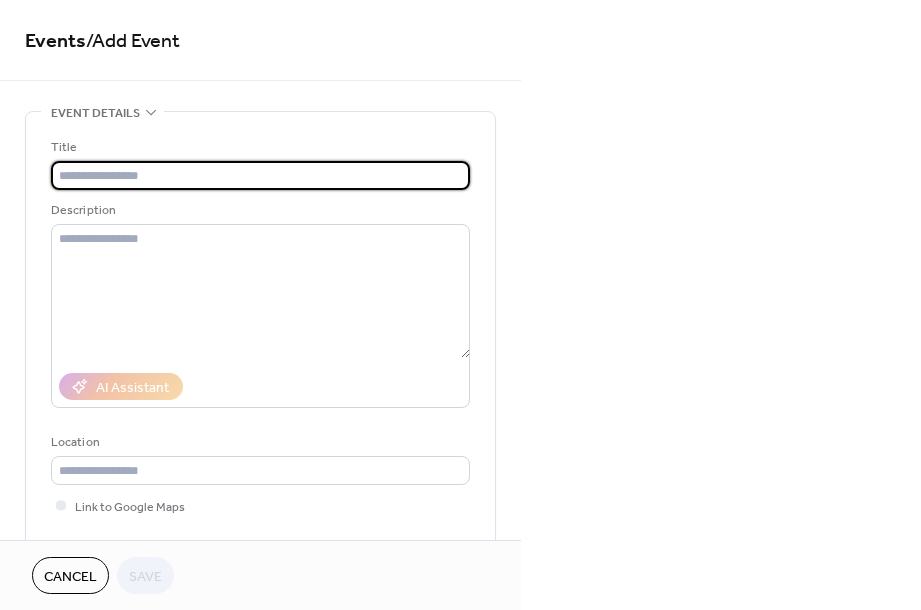 click at bounding box center (260, 175) 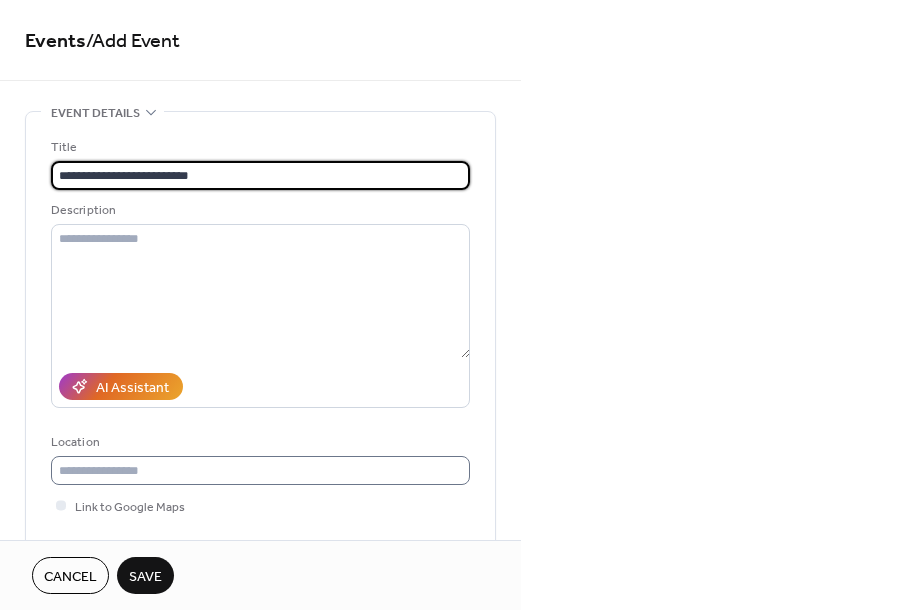 type on "**********" 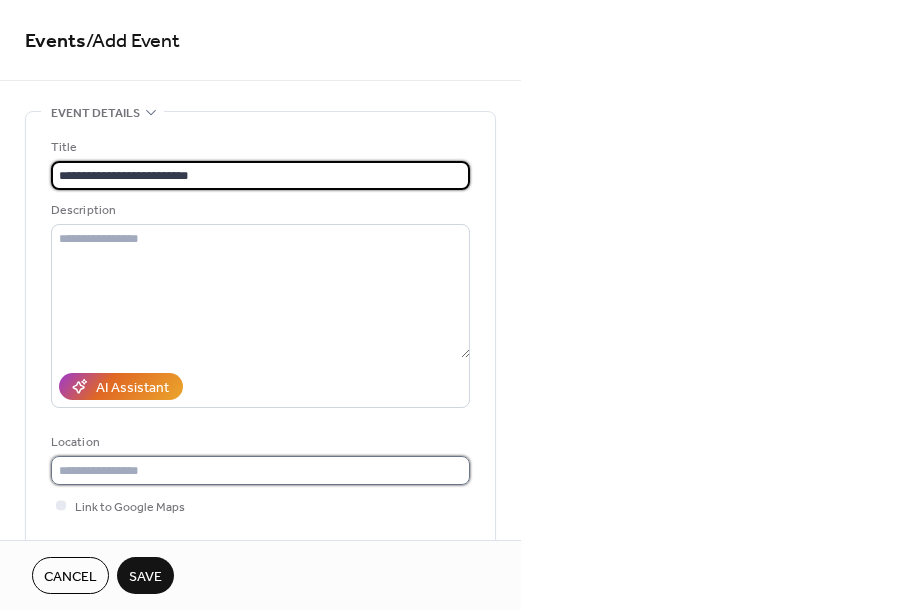 click at bounding box center (260, 470) 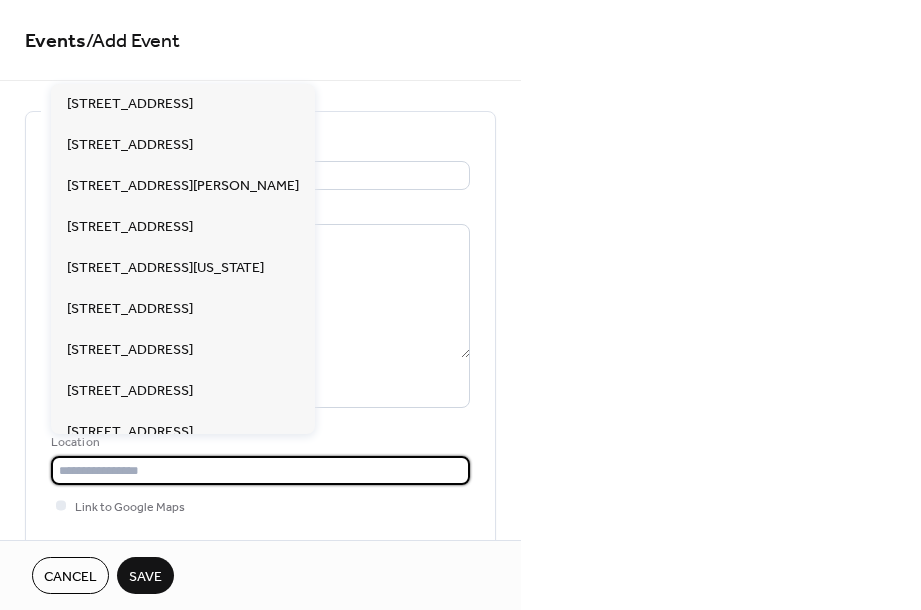 type on "*" 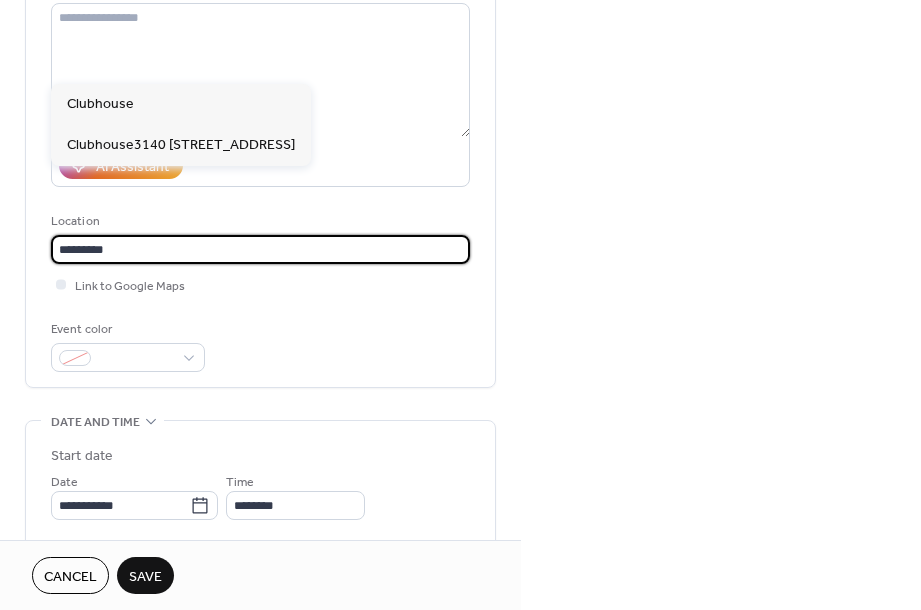 scroll, scrollTop: 355, scrollLeft: 0, axis: vertical 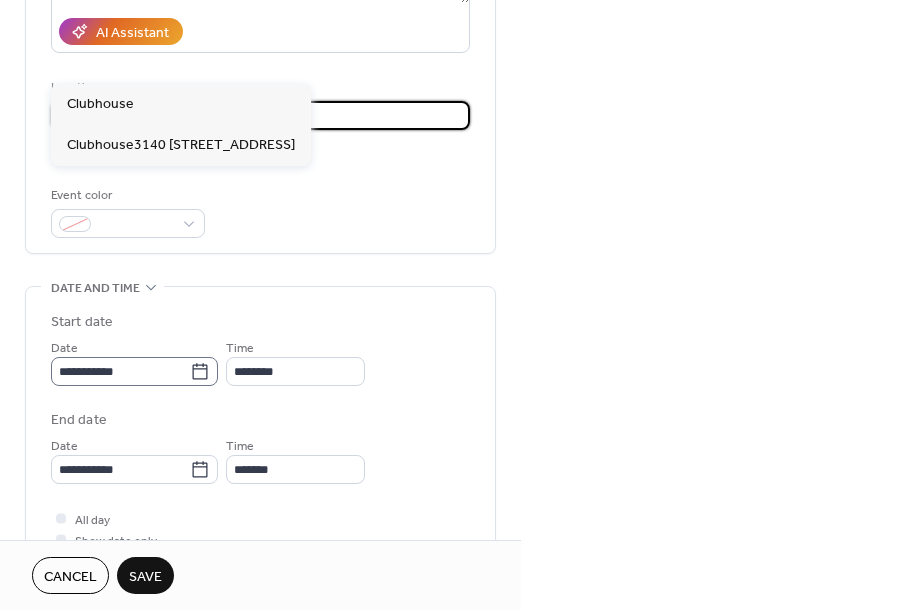 type on "*********" 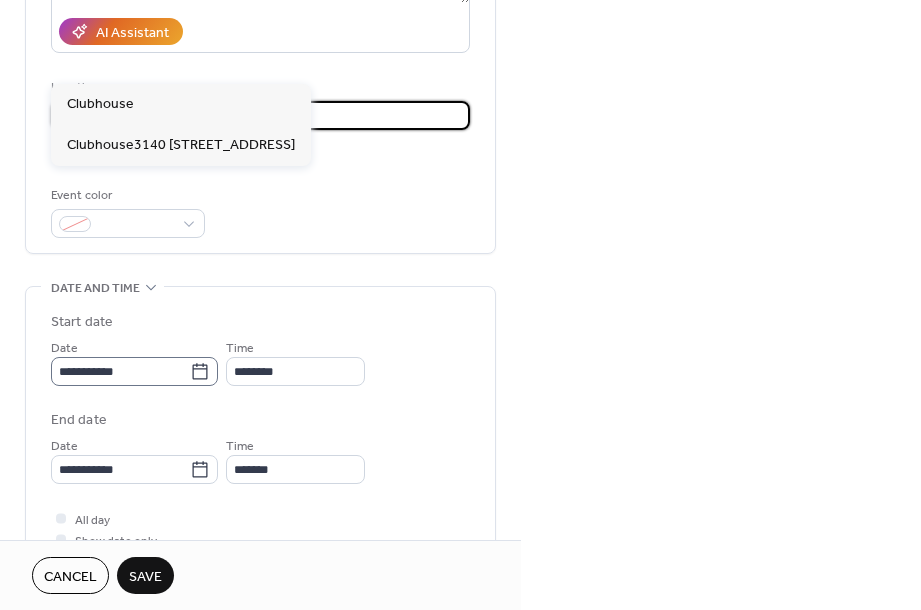 click 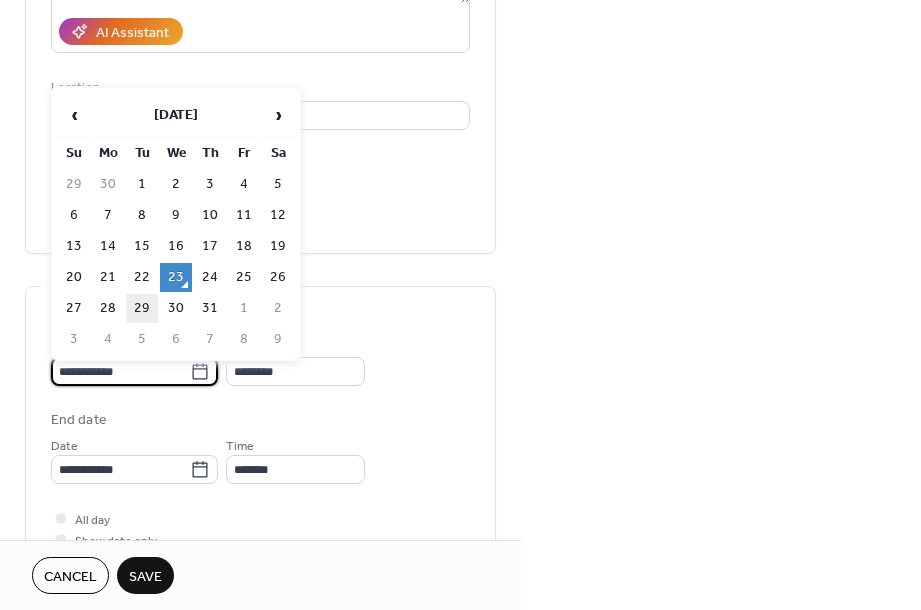 click on "29" at bounding box center [142, 308] 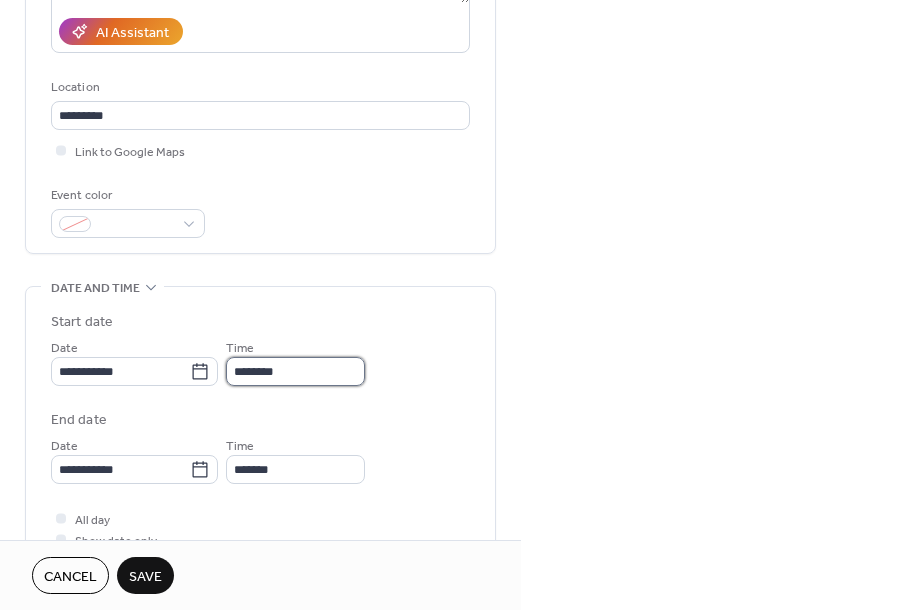 click on "********" at bounding box center [295, 371] 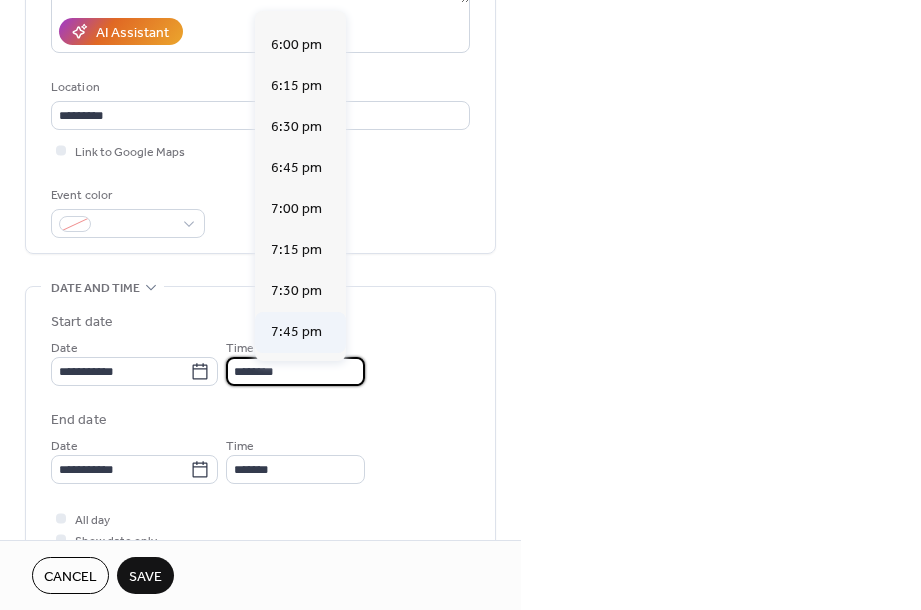 scroll, scrollTop: 2883, scrollLeft: 0, axis: vertical 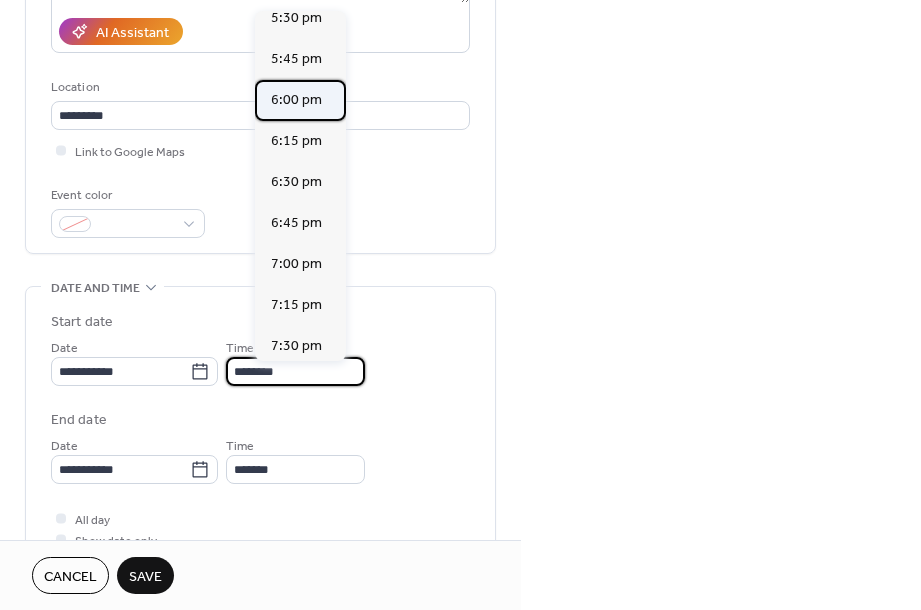 click on "6:00 pm" at bounding box center (296, 100) 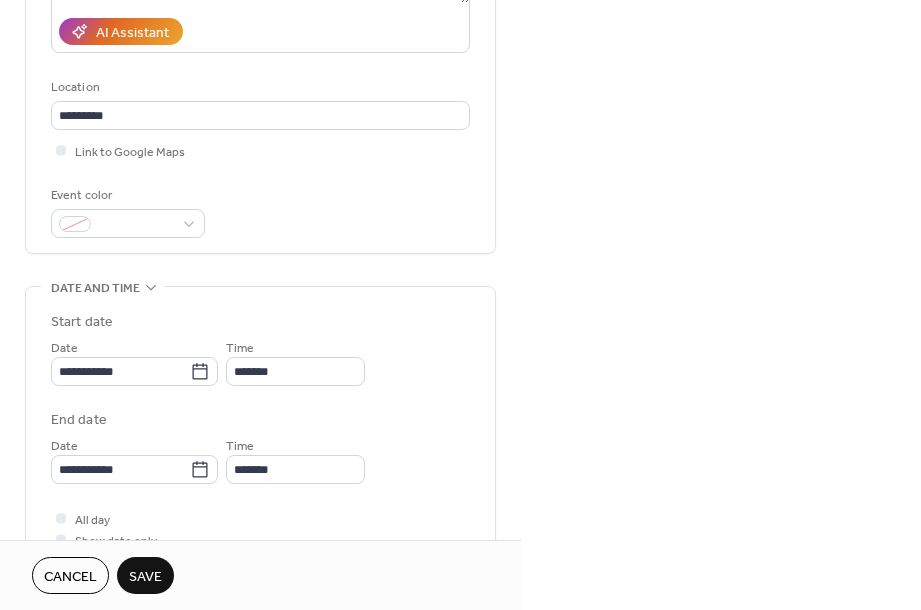 type on "*******" 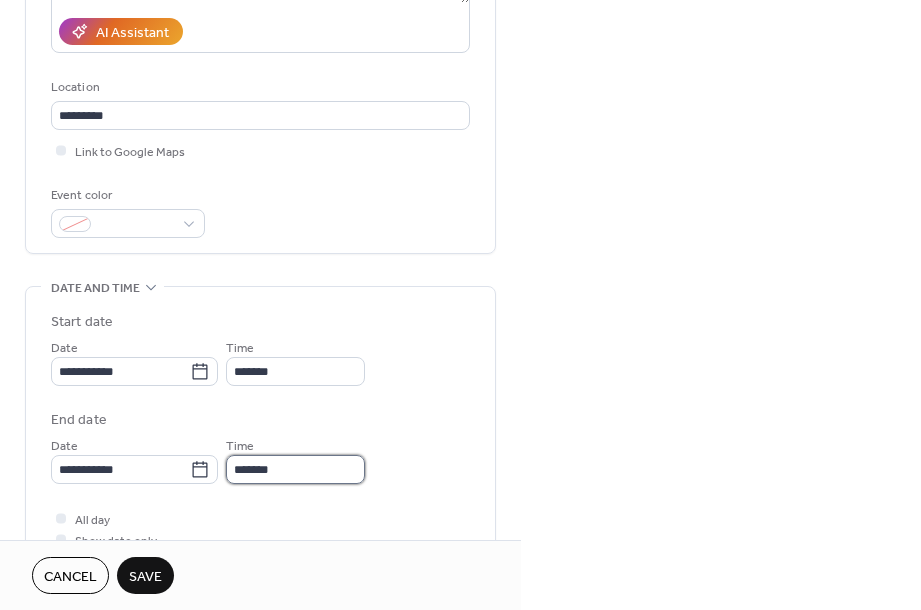 click on "*******" at bounding box center (295, 469) 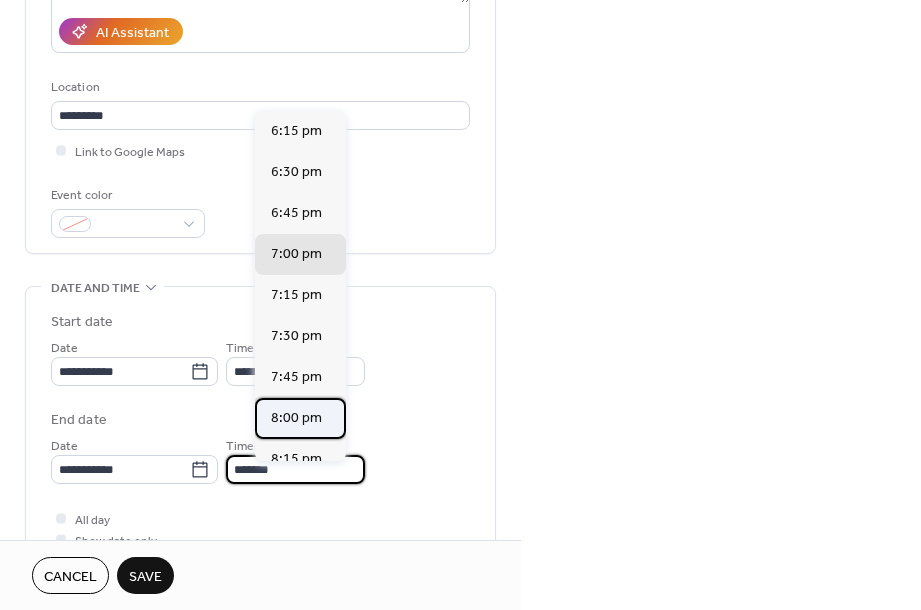 click on "8:00 pm" at bounding box center [296, 418] 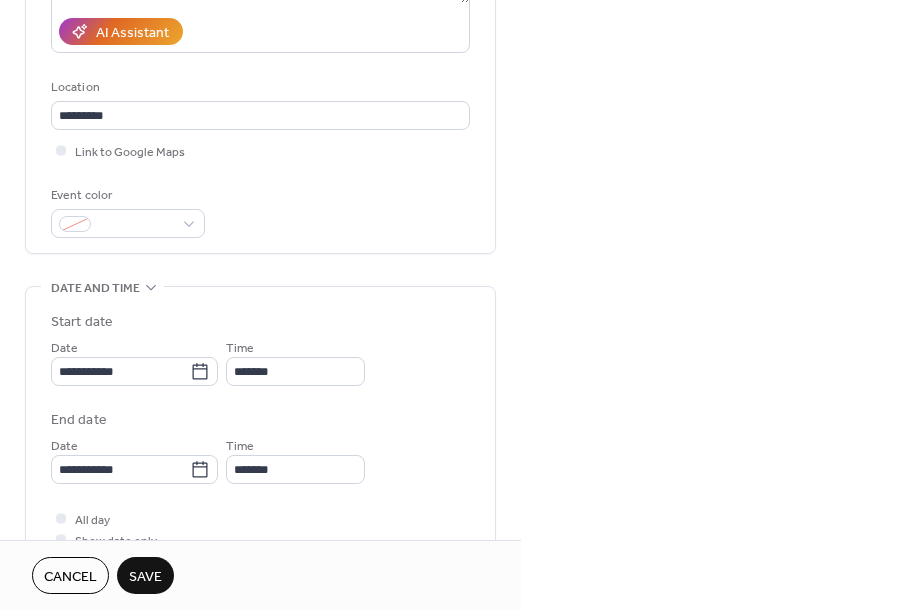 type on "*******" 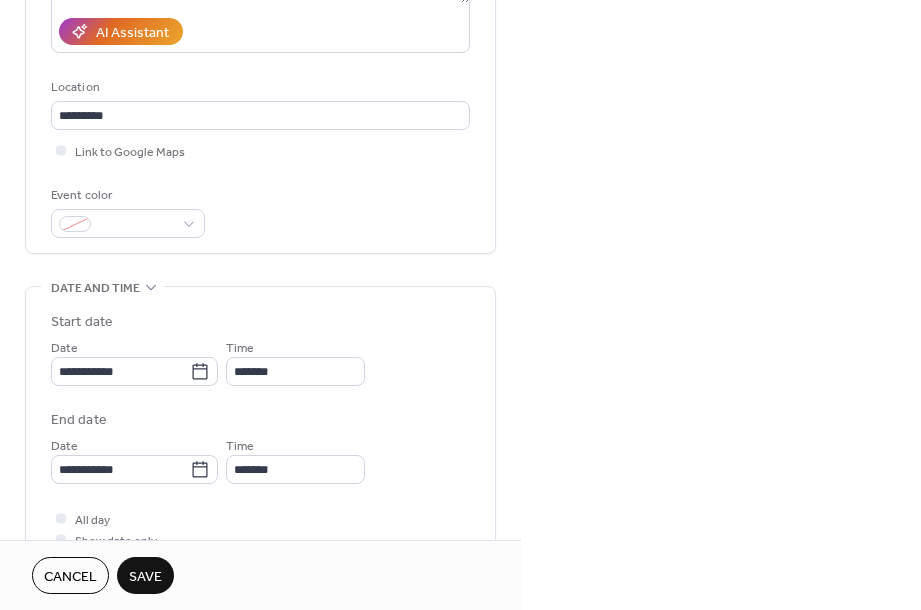 click on "Save" at bounding box center (145, 577) 